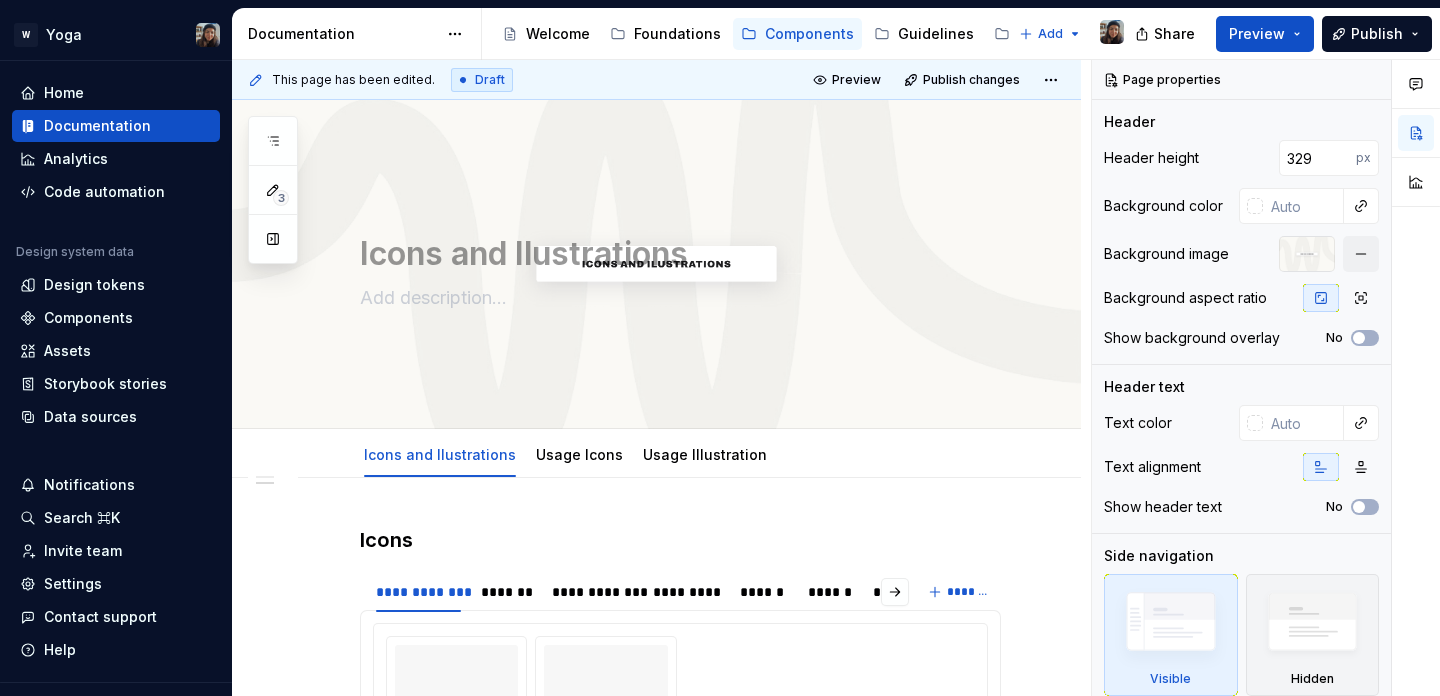 scroll, scrollTop: 0, scrollLeft: 0, axis: both 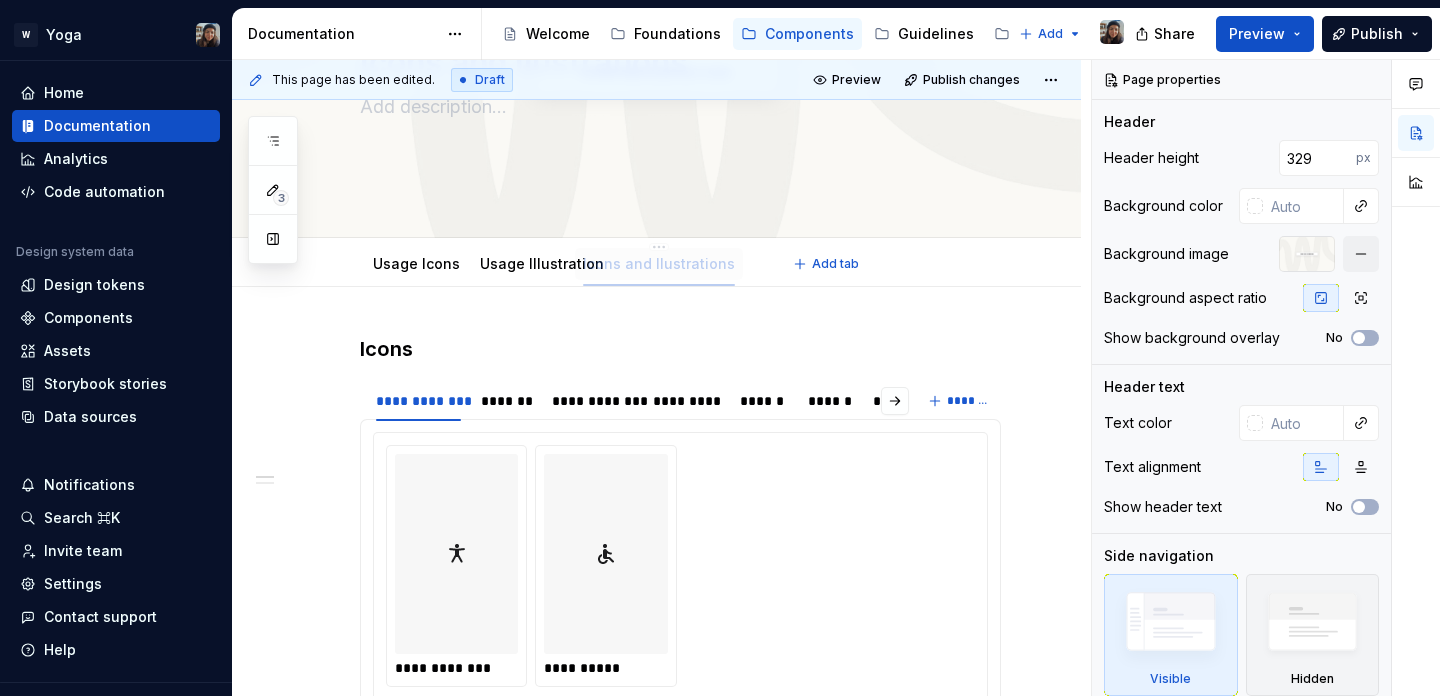 drag, startPoint x: 436, startPoint y: 270, endPoint x: 656, endPoint y: 260, distance: 220.22716 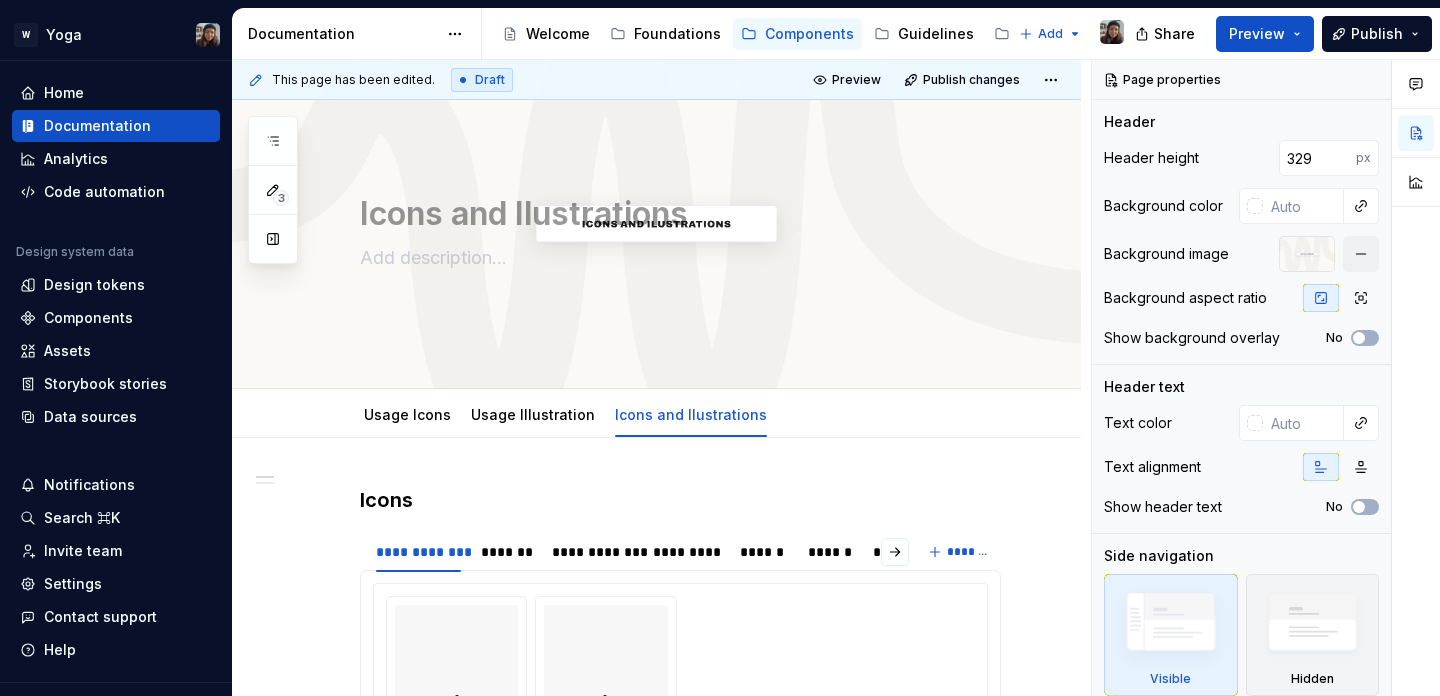 scroll, scrollTop: 0, scrollLeft: 0, axis: both 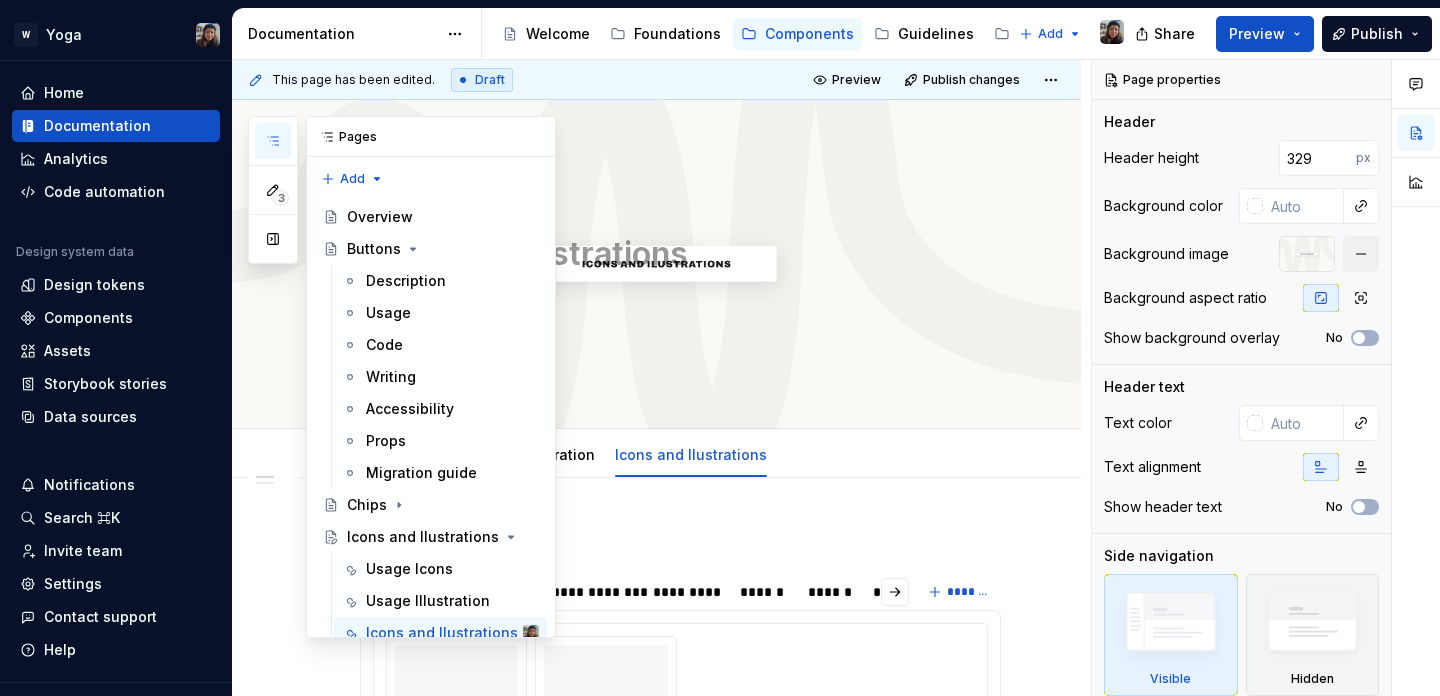 click at bounding box center (273, 141) 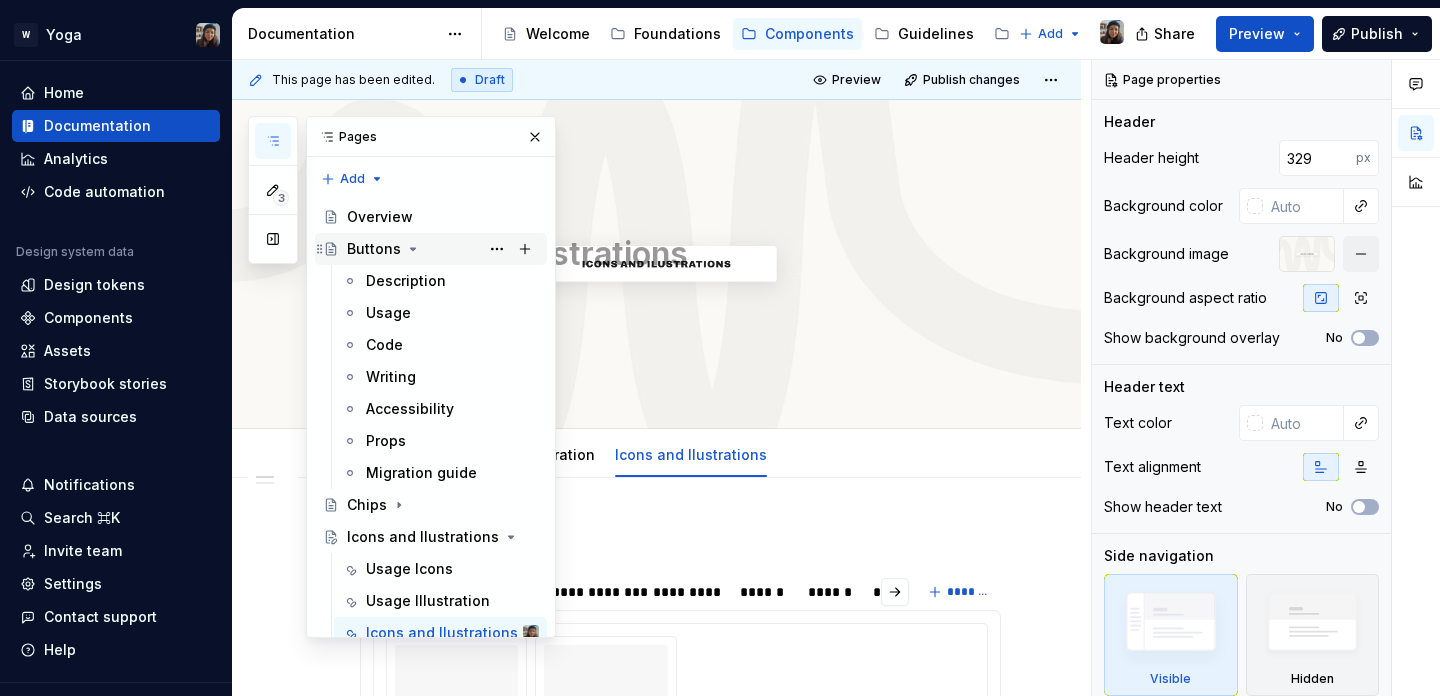 click 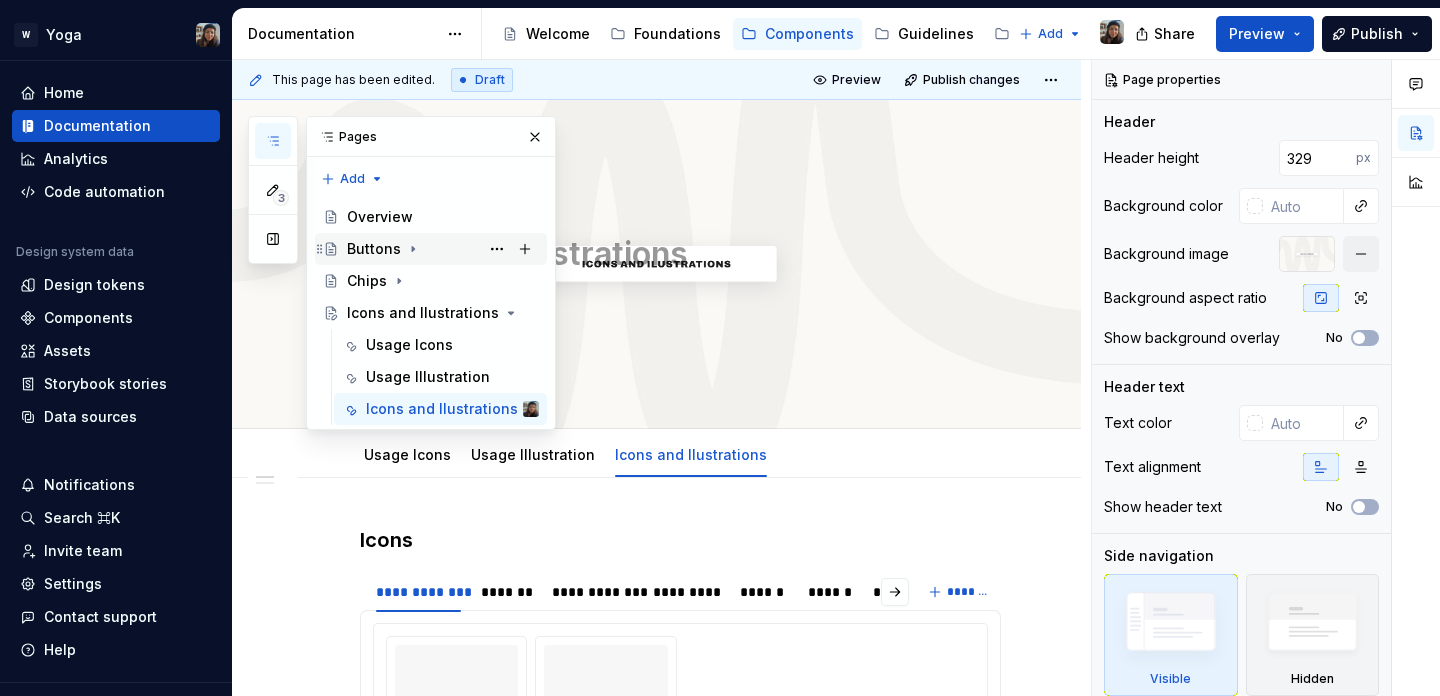 scroll, scrollTop: 0, scrollLeft: 0, axis: both 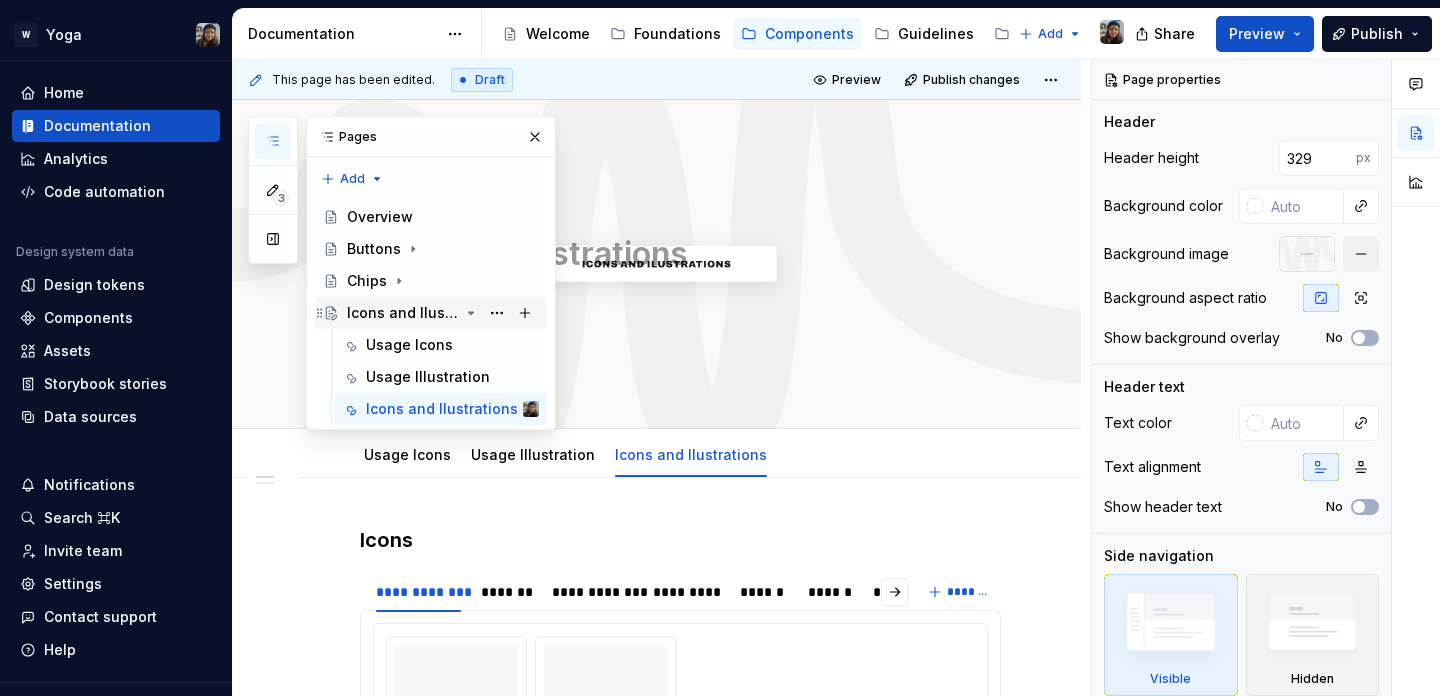 click 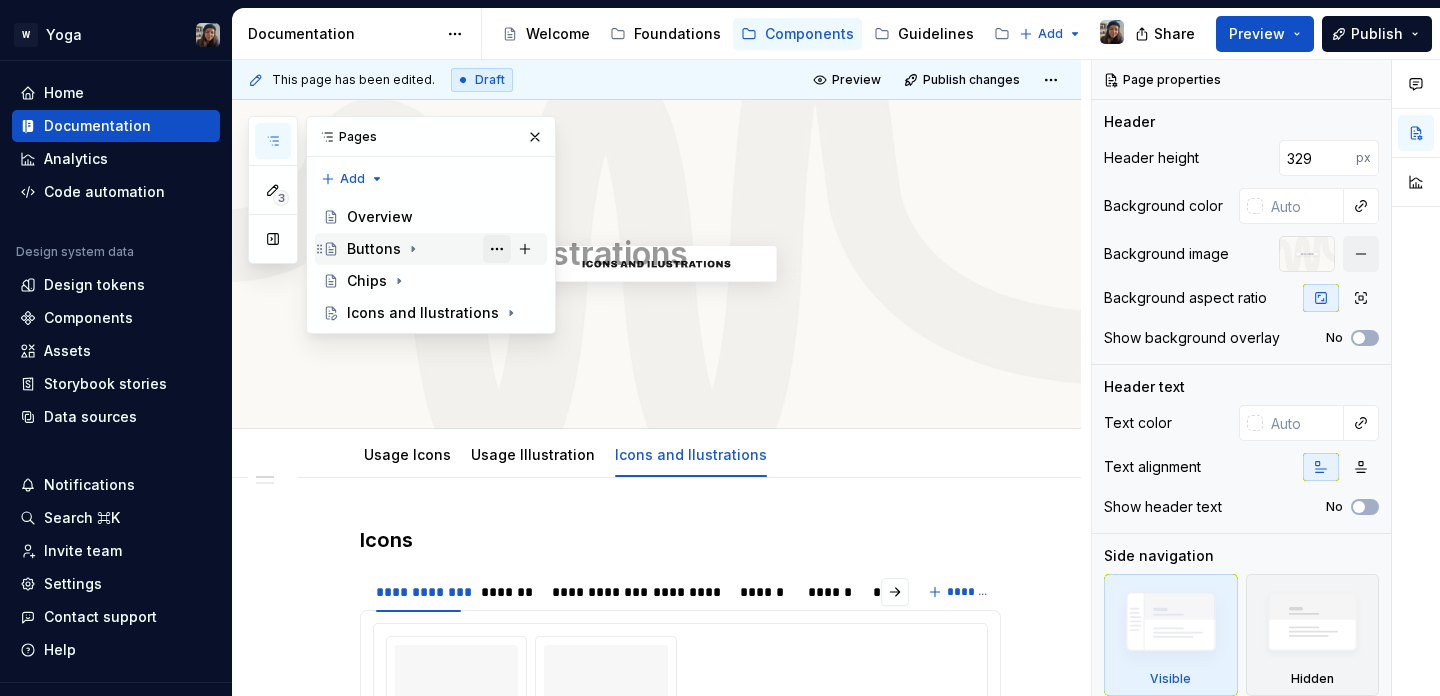 click at bounding box center [497, 249] 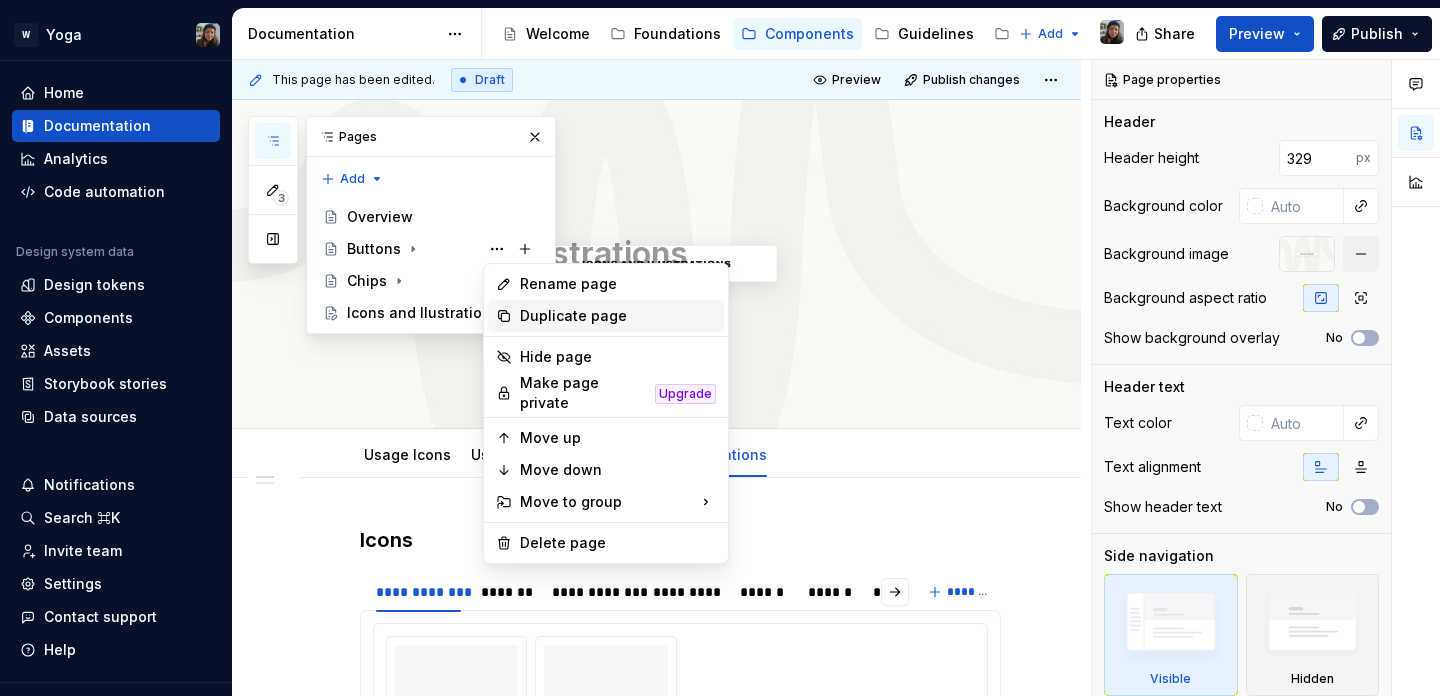 click on "Duplicate page" at bounding box center [618, 316] 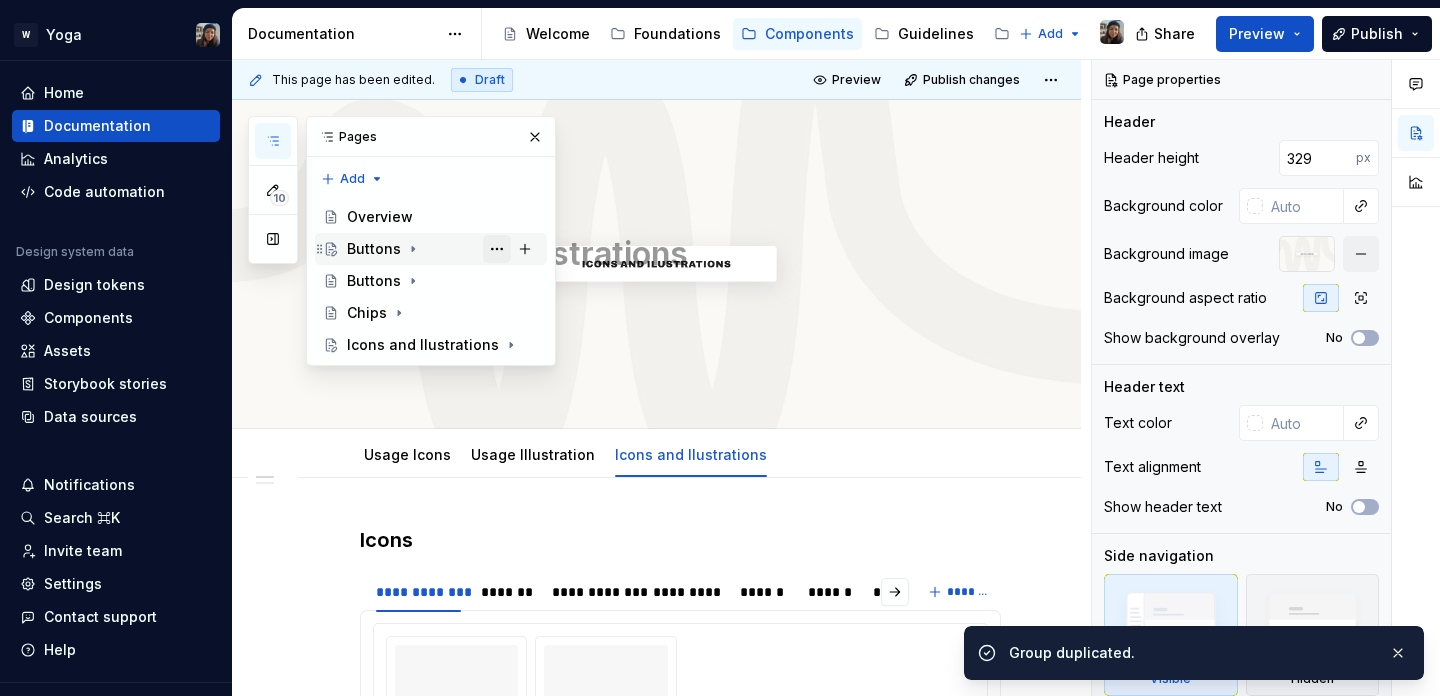 click at bounding box center (497, 249) 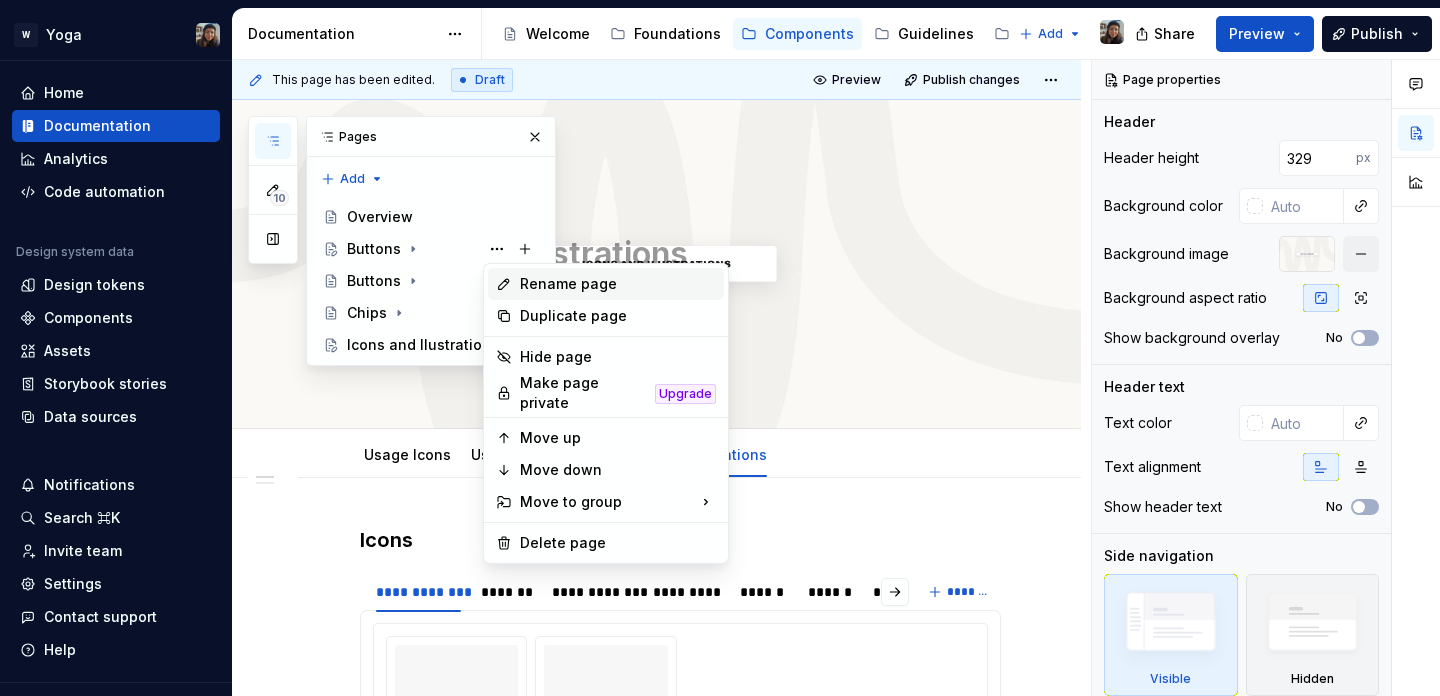 type on "*" 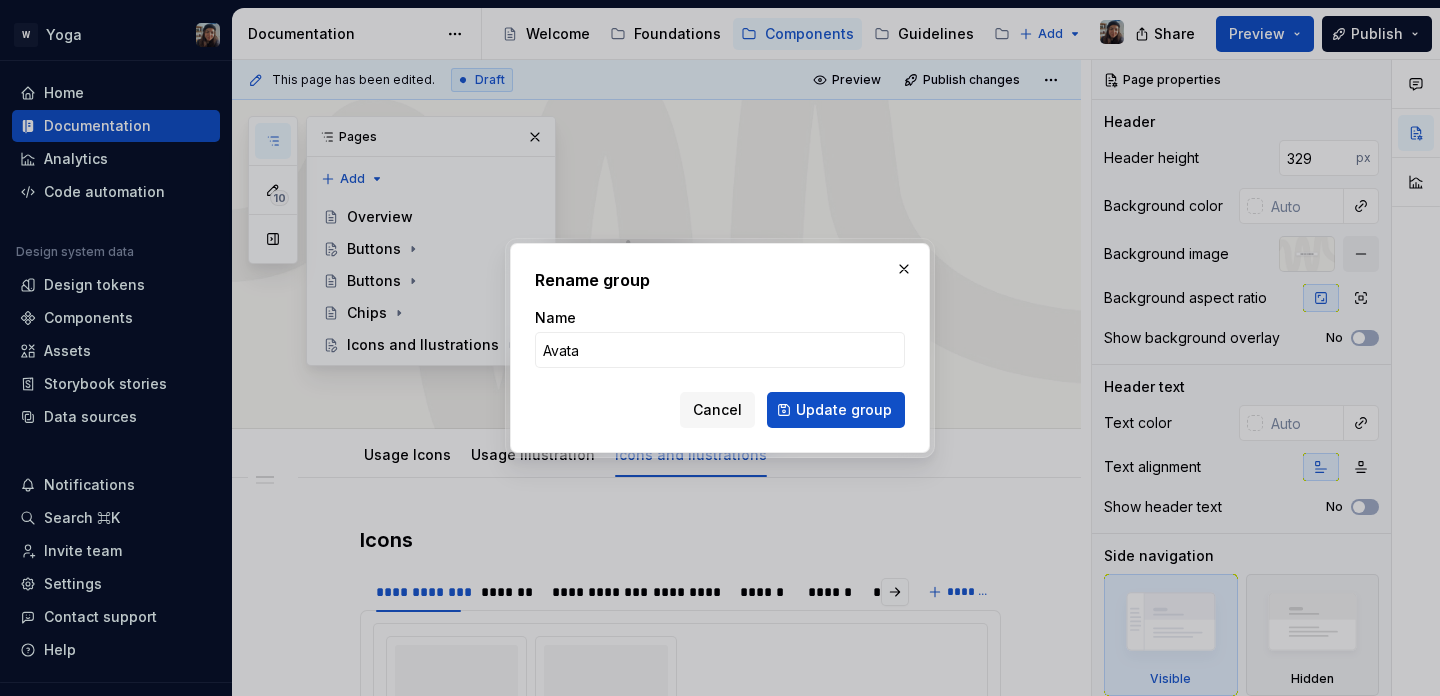 type on "Avatar" 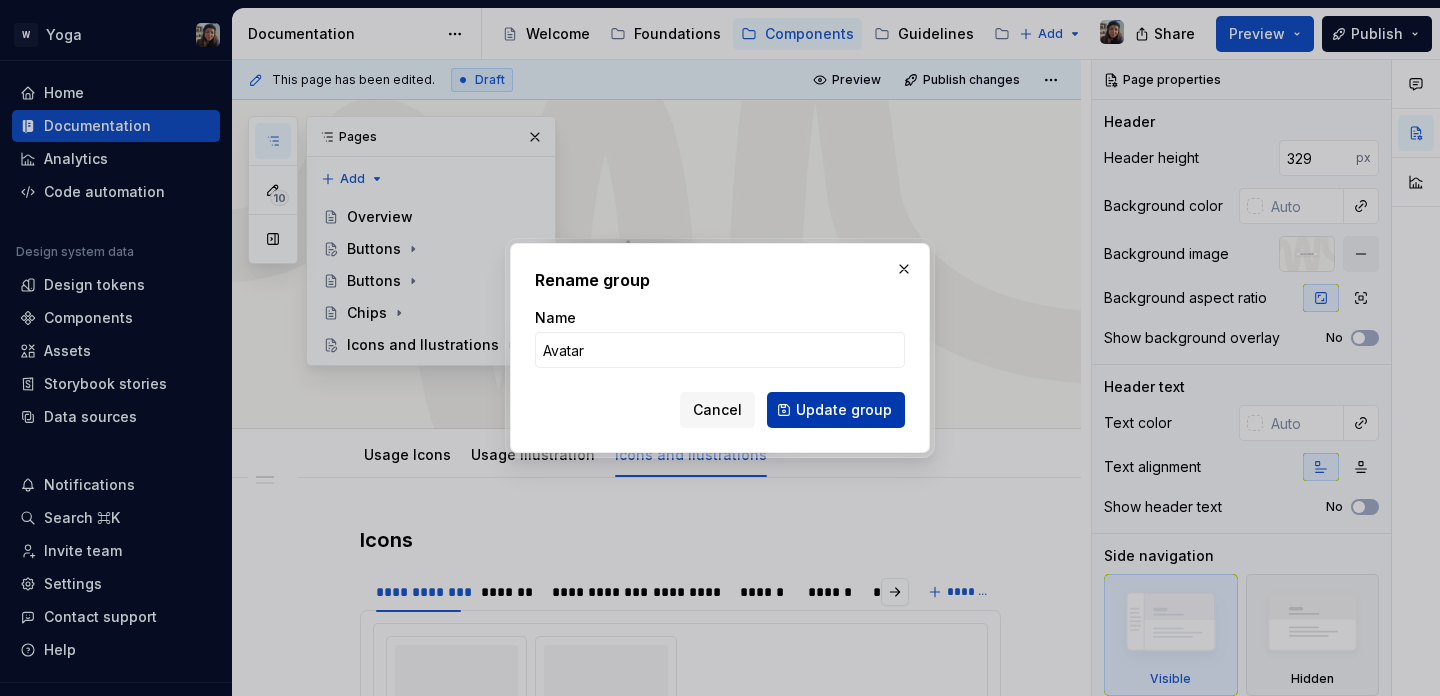 click on "Update group" at bounding box center [844, 410] 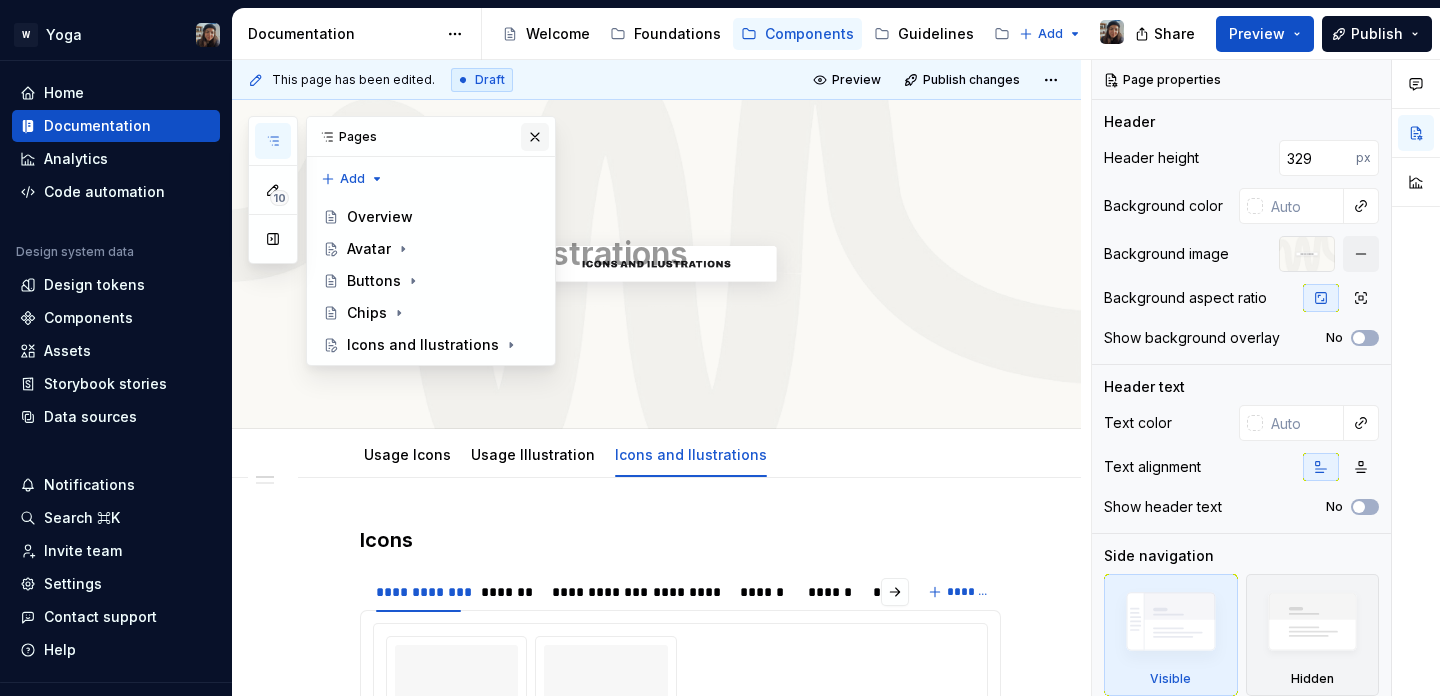 click at bounding box center (535, 137) 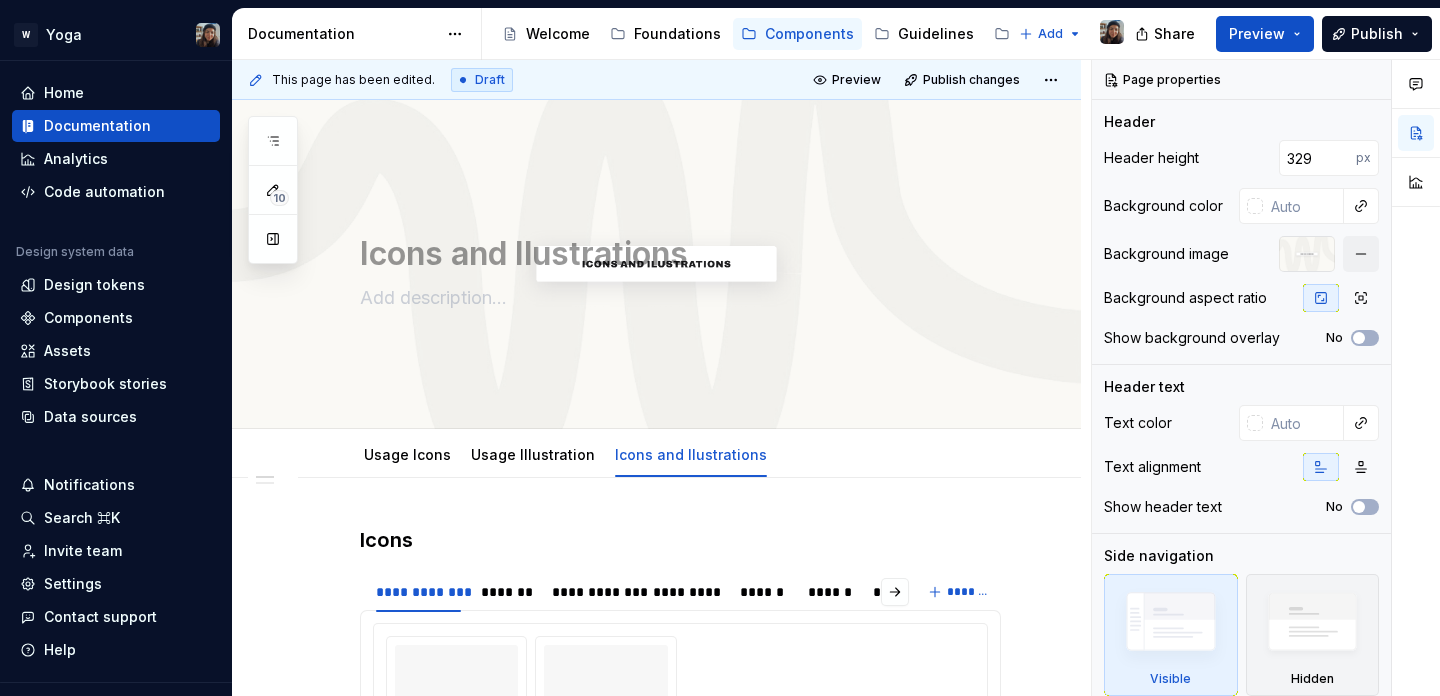 click on "10" at bounding box center (273, 190) 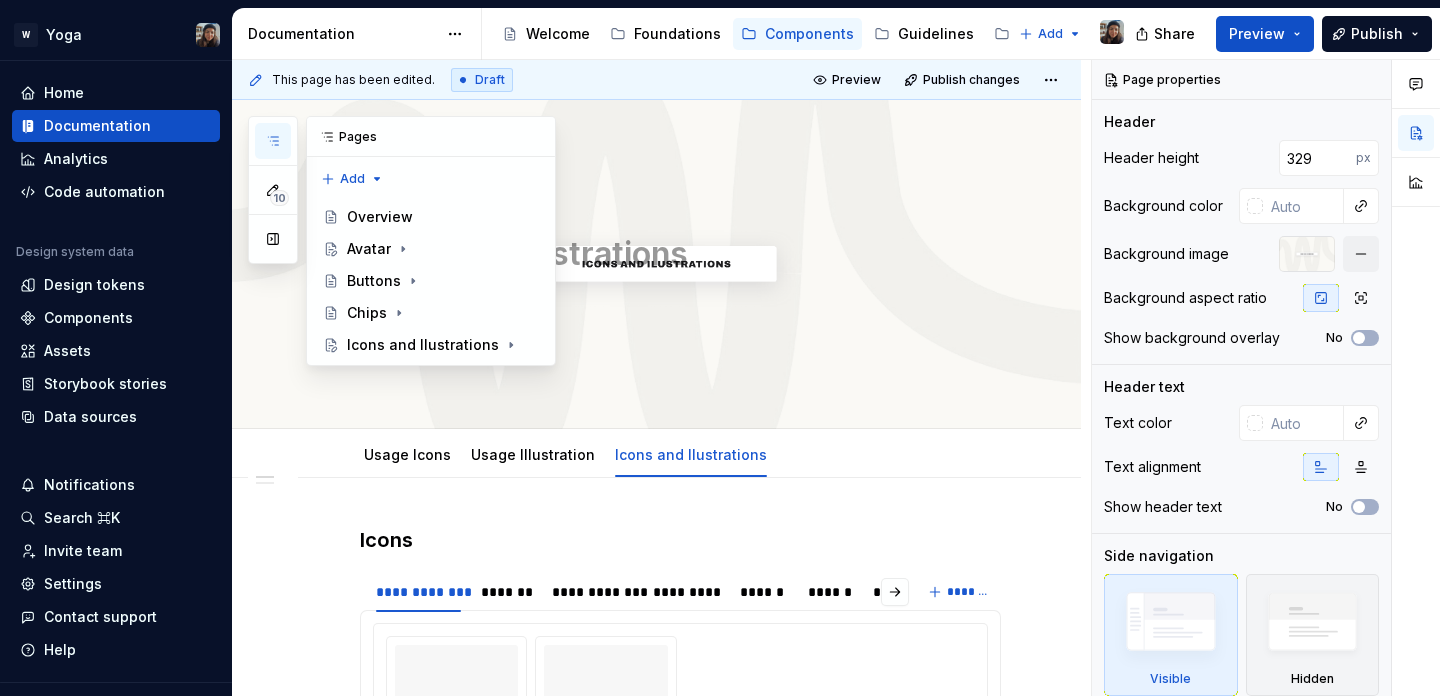 click at bounding box center (273, 141) 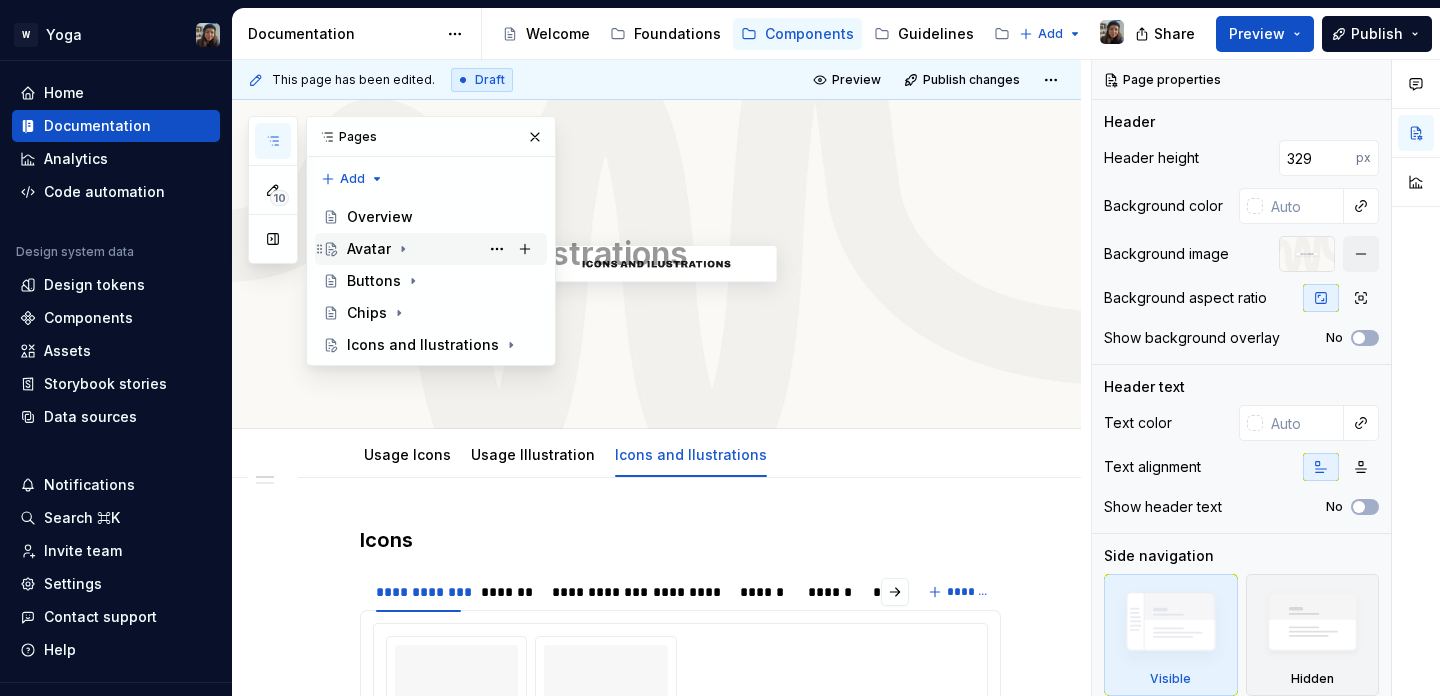 click on "Avatar" at bounding box center [369, 249] 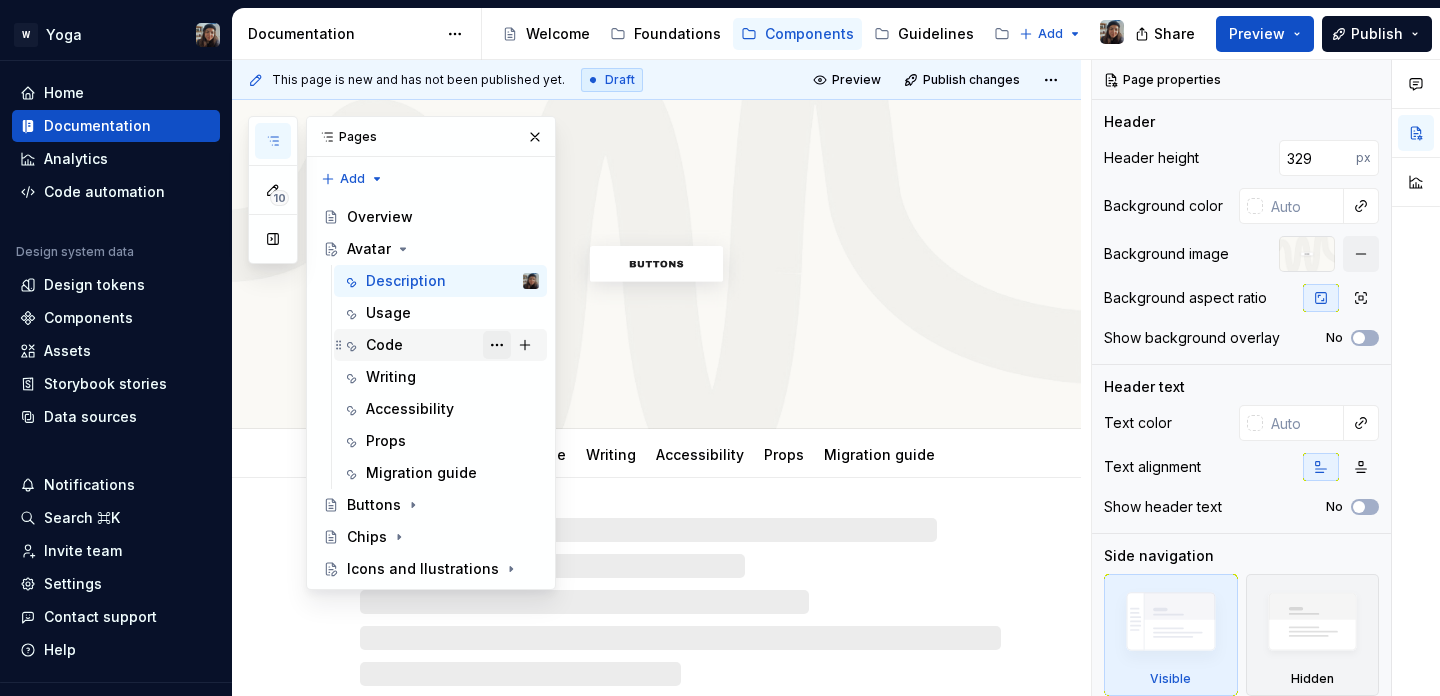 click at bounding box center (497, 345) 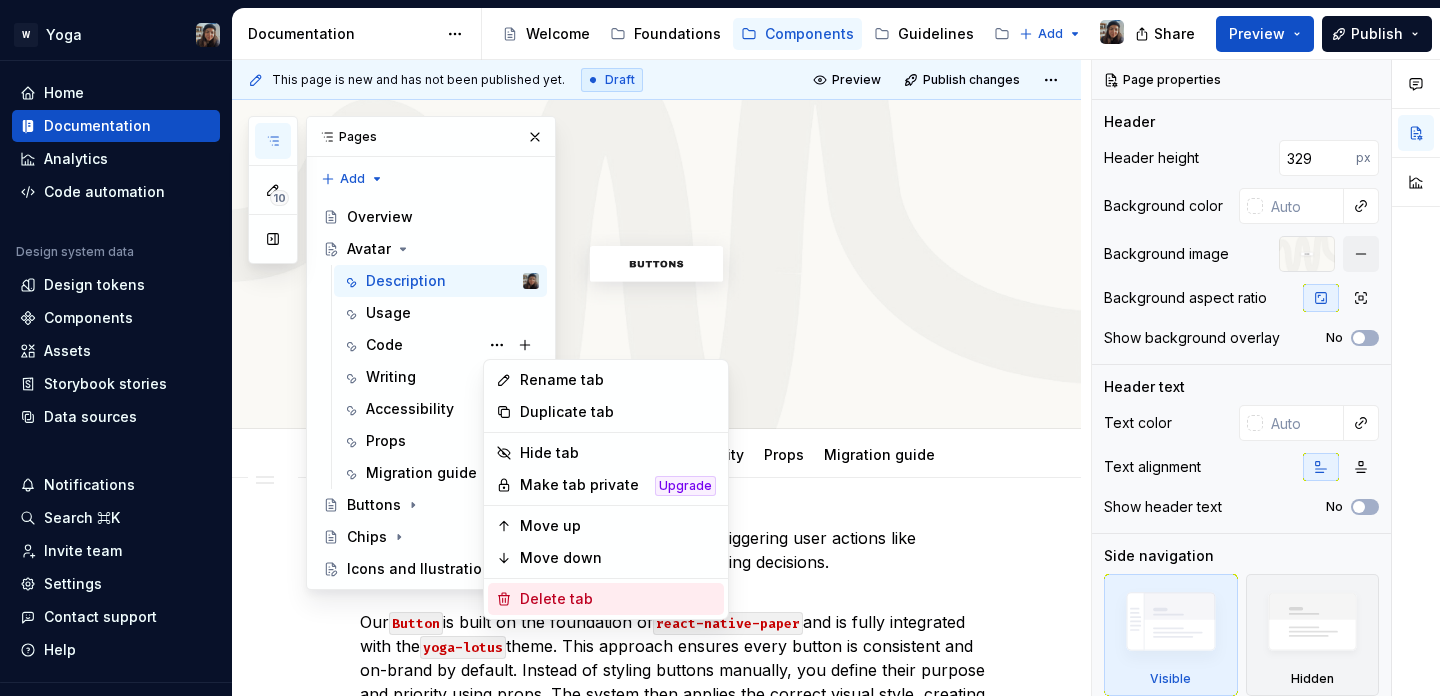 click on "Delete tab" at bounding box center (618, 599) 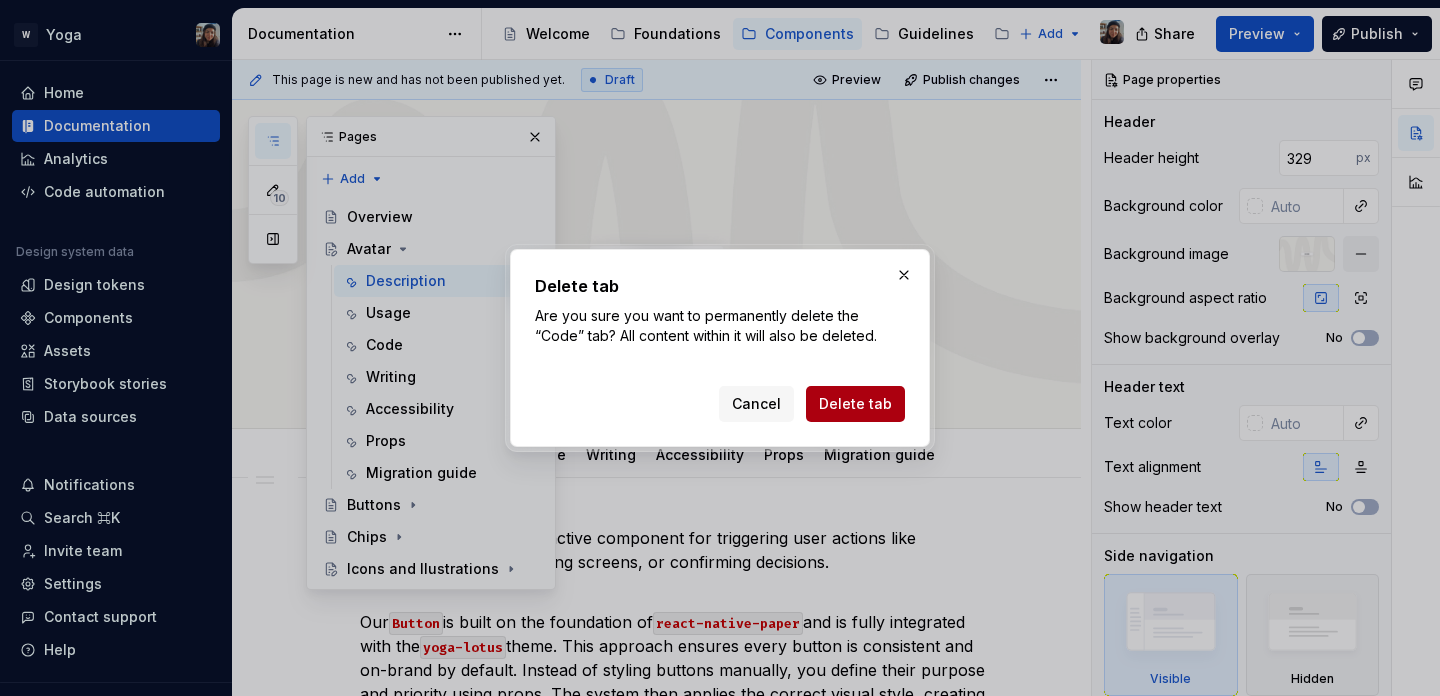 click on "Delete tab" at bounding box center [855, 404] 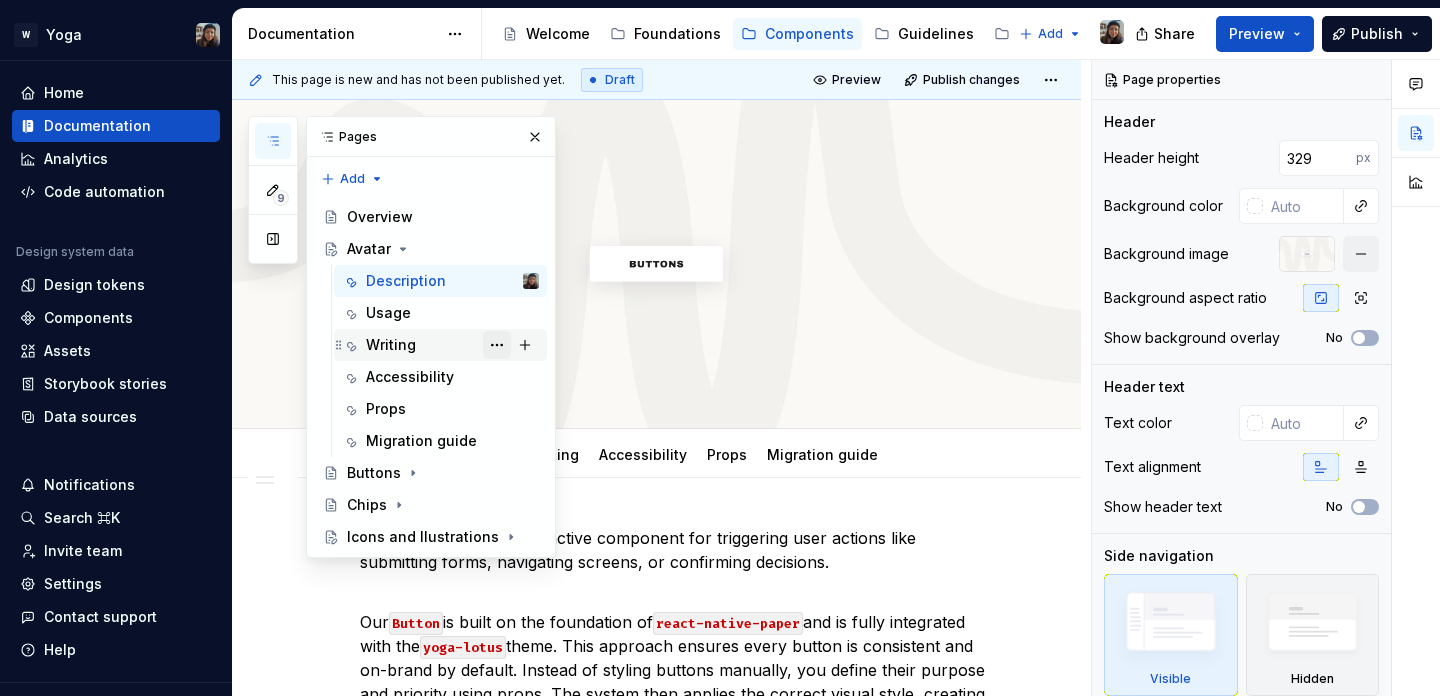 click at bounding box center [497, 345] 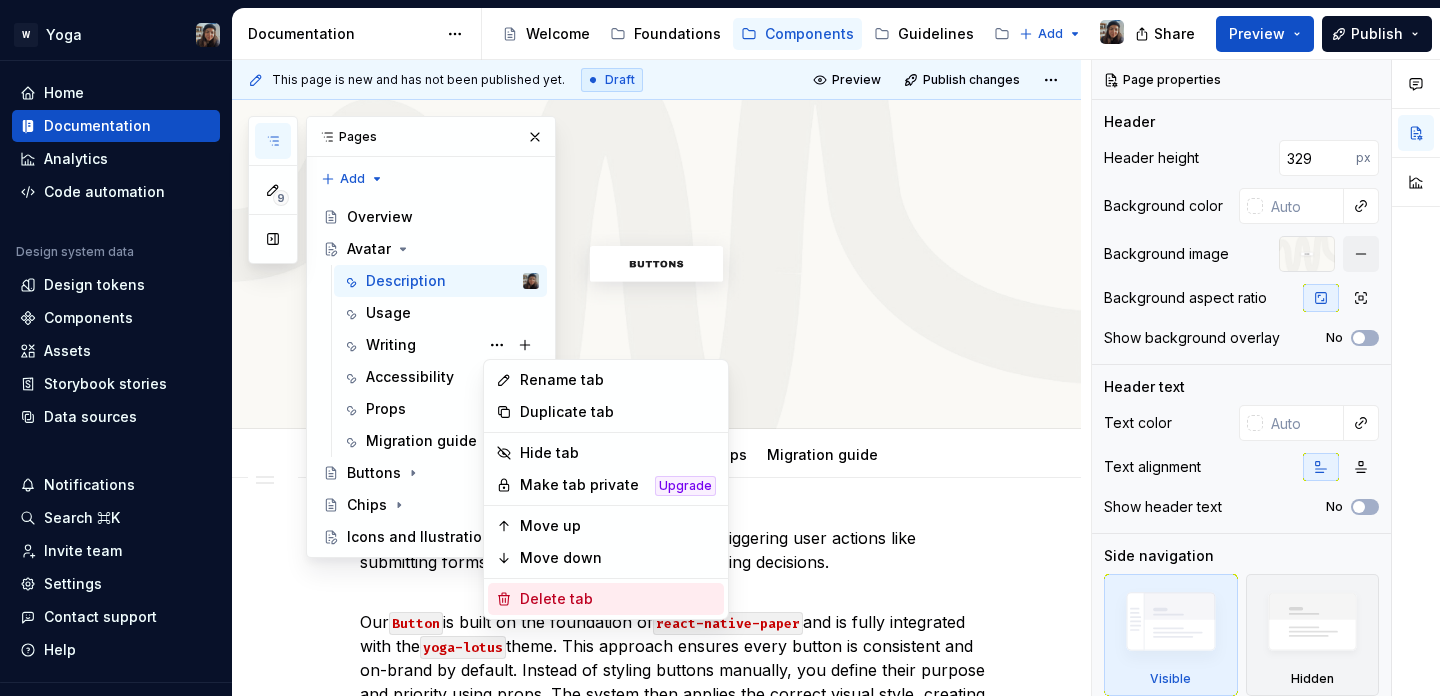 click on "Delete tab" at bounding box center (618, 599) 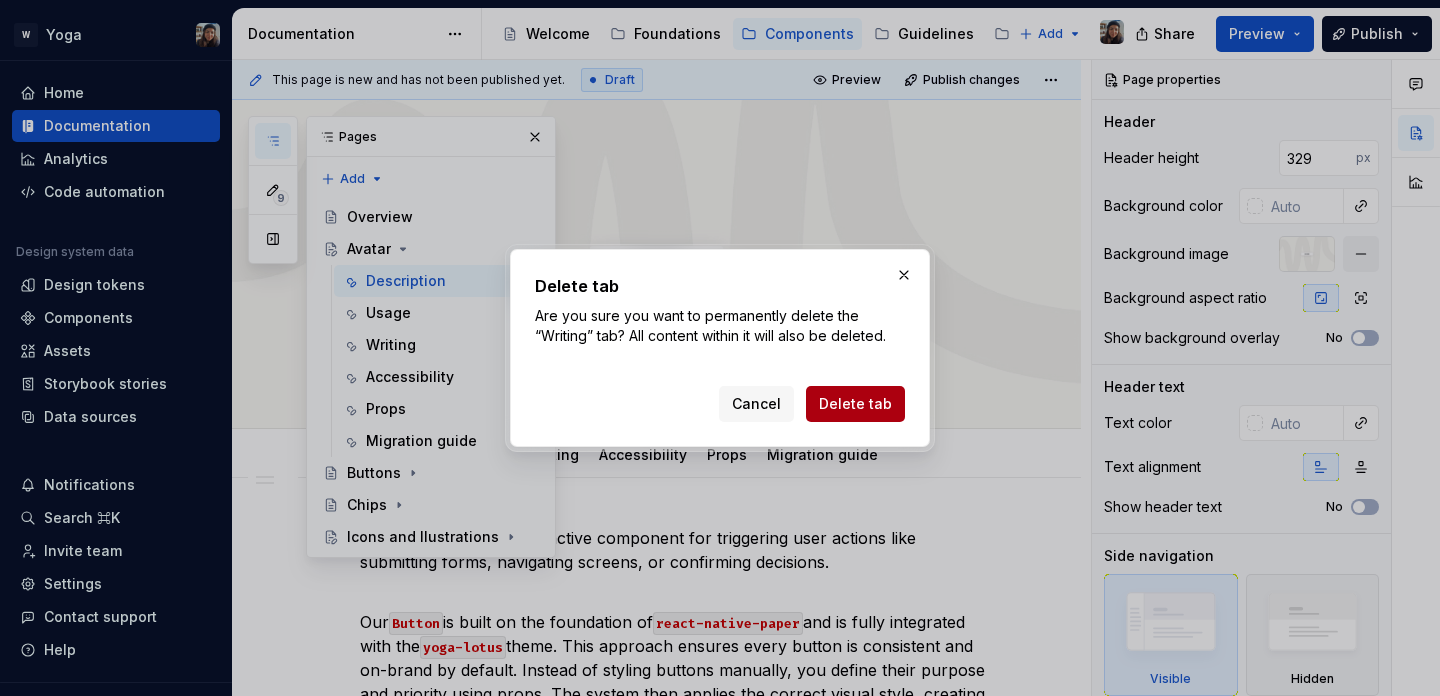 click on "Delete tab" at bounding box center [855, 404] 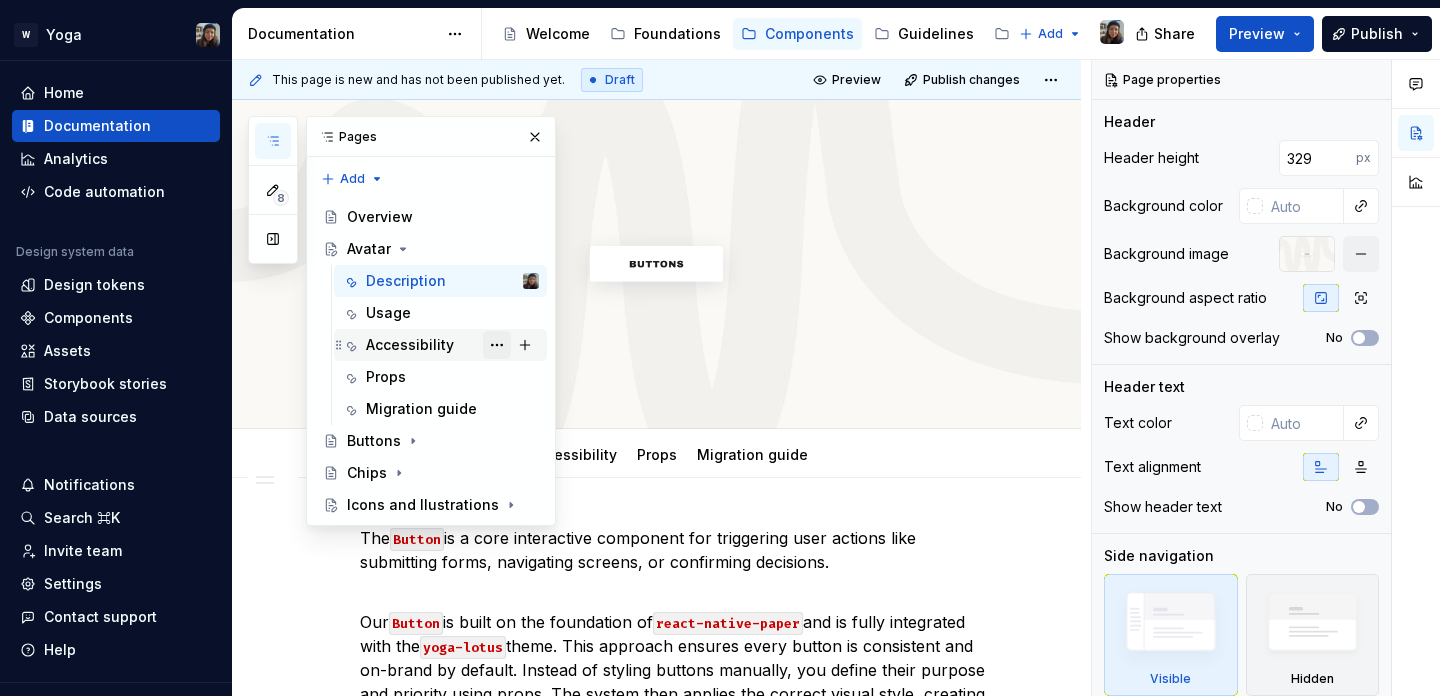 click at bounding box center (497, 345) 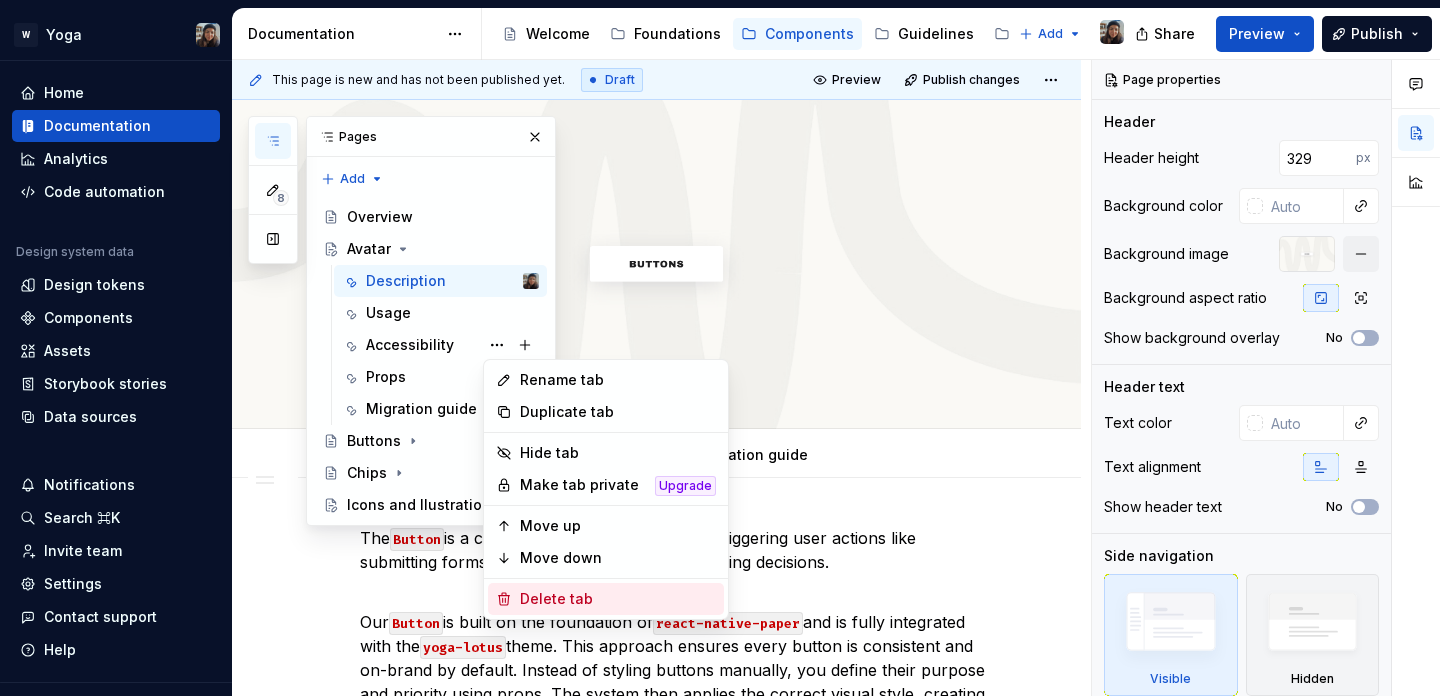 click on "Delete tab" at bounding box center (606, 599) 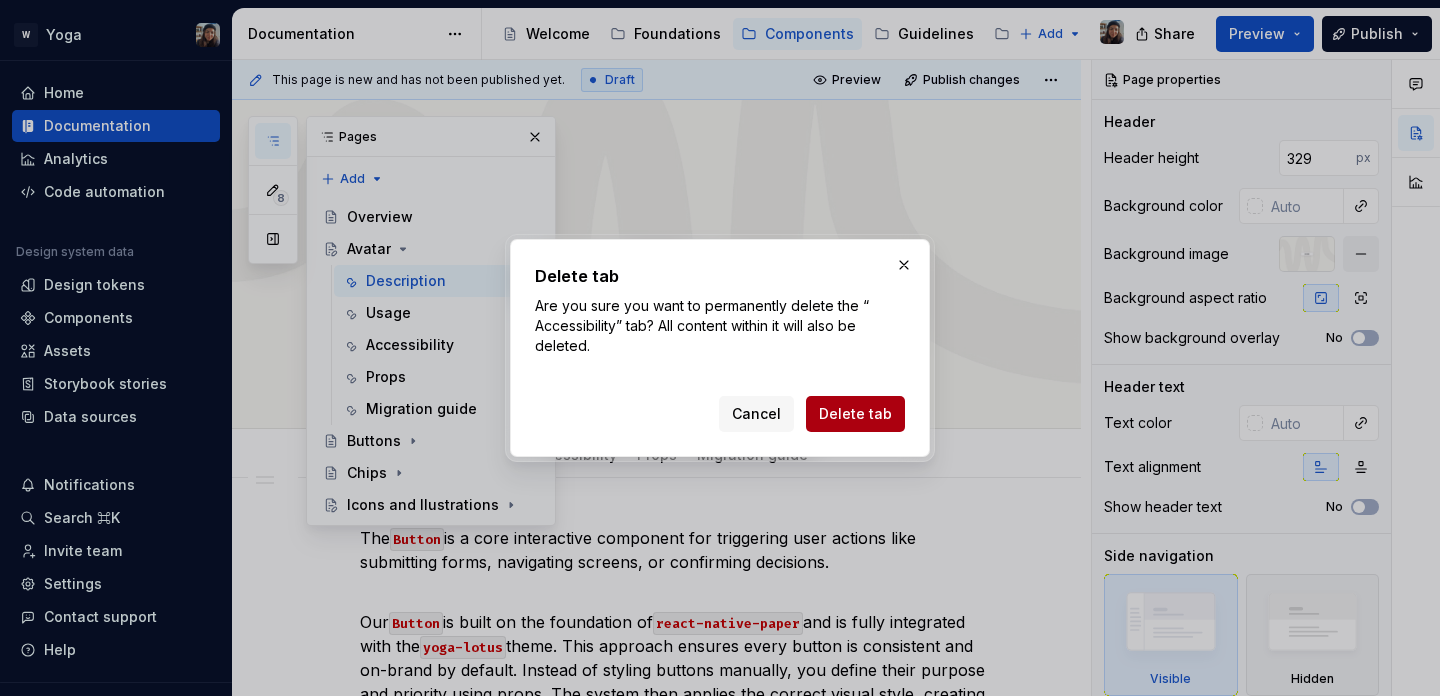 click on "Delete tab" at bounding box center (855, 414) 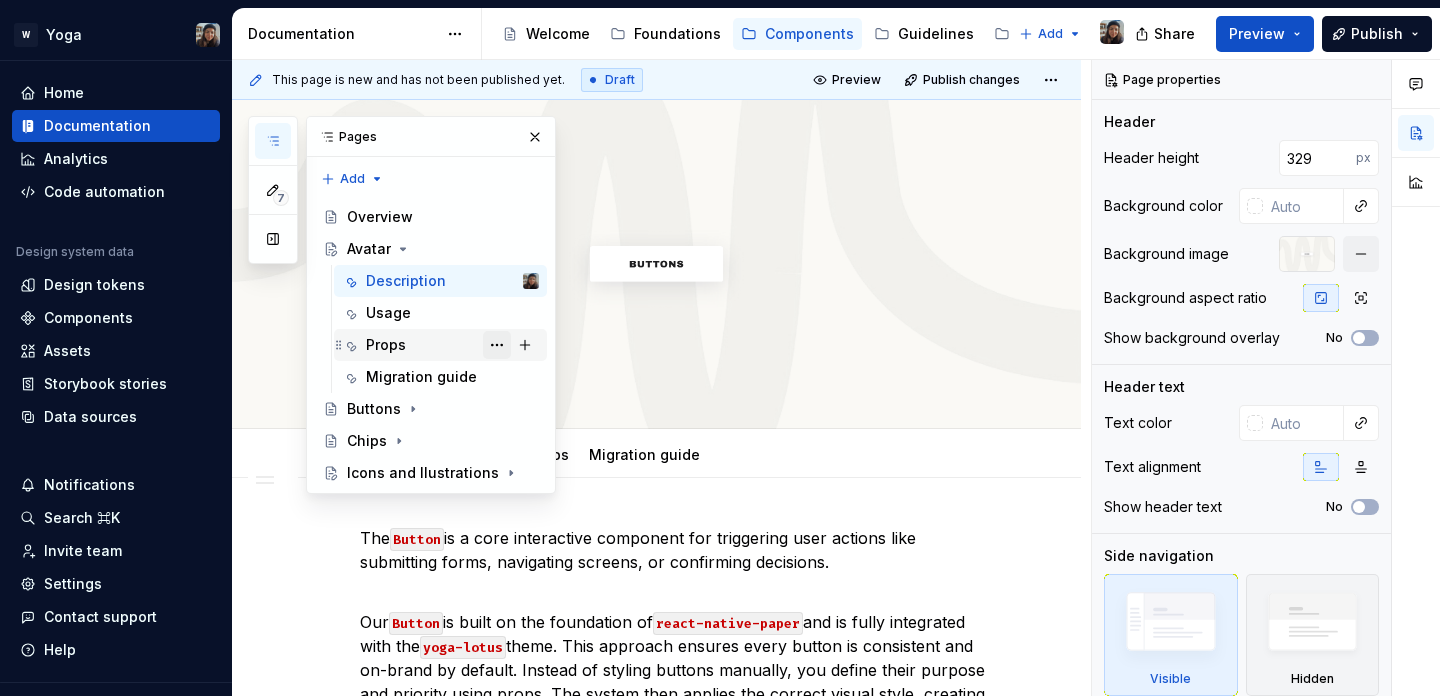 click at bounding box center [497, 345] 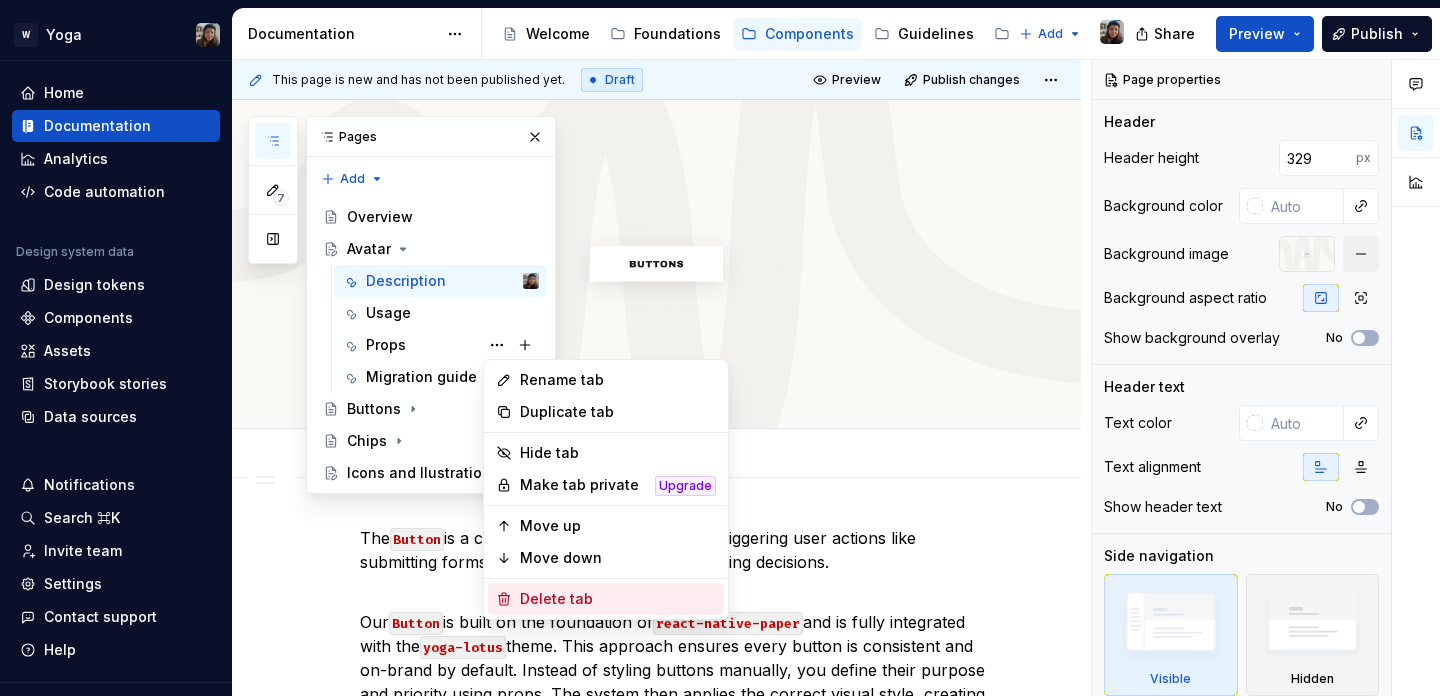 click on "Delete tab" at bounding box center [618, 599] 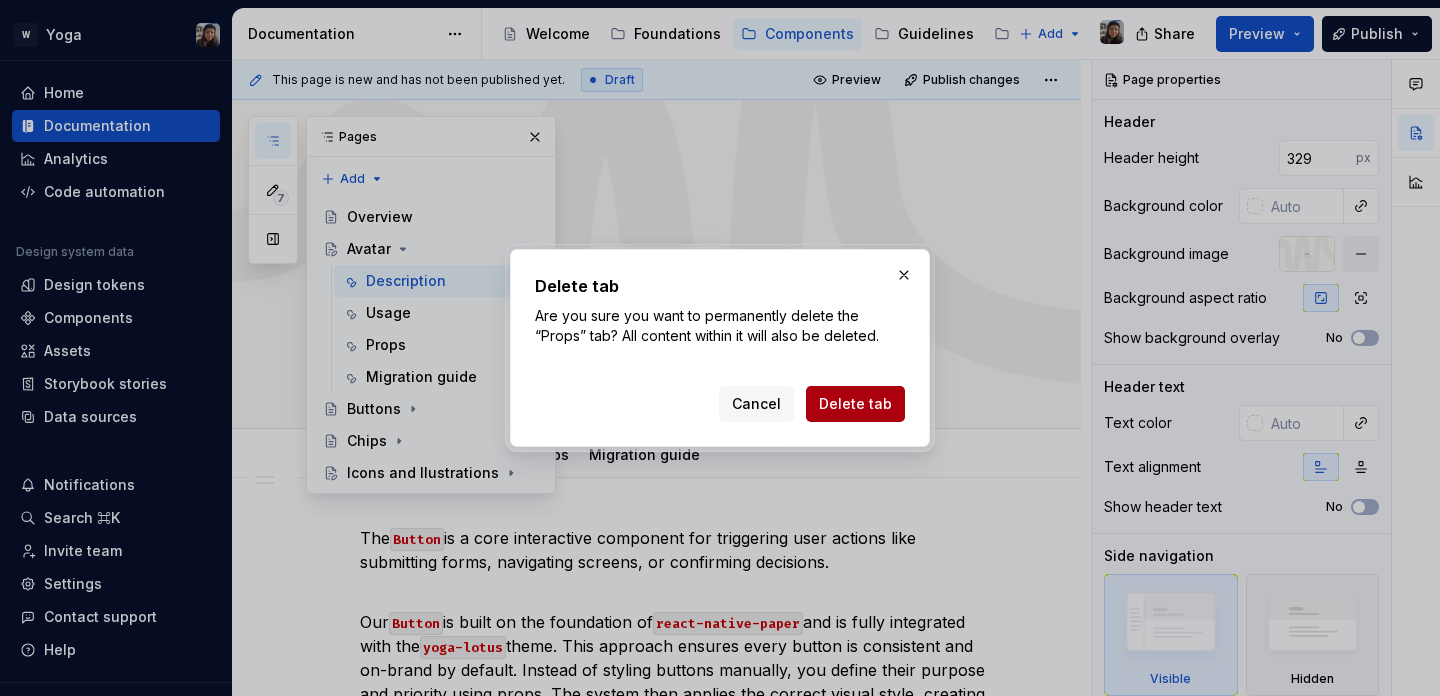 click on "Delete tab" at bounding box center (855, 404) 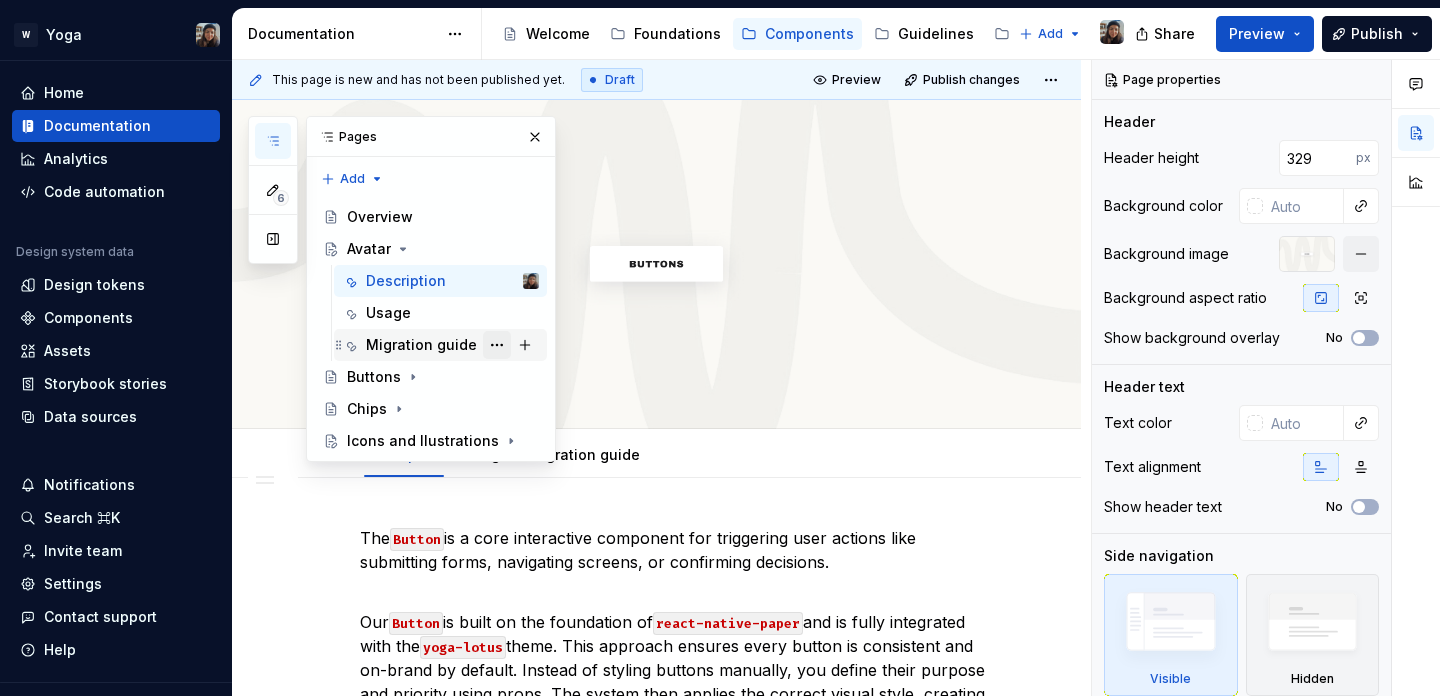 click at bounding box center [497, 345] 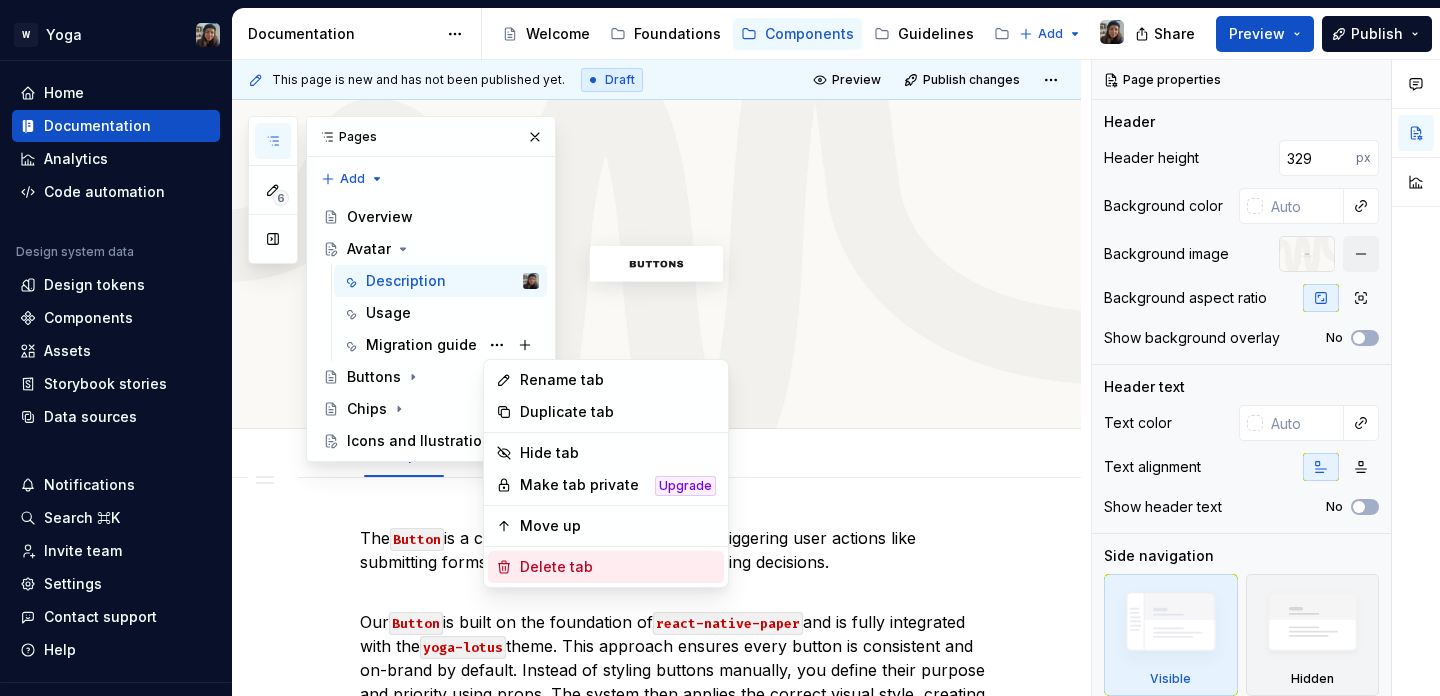 click on "Delete tab" at bounding box center (618, 567) 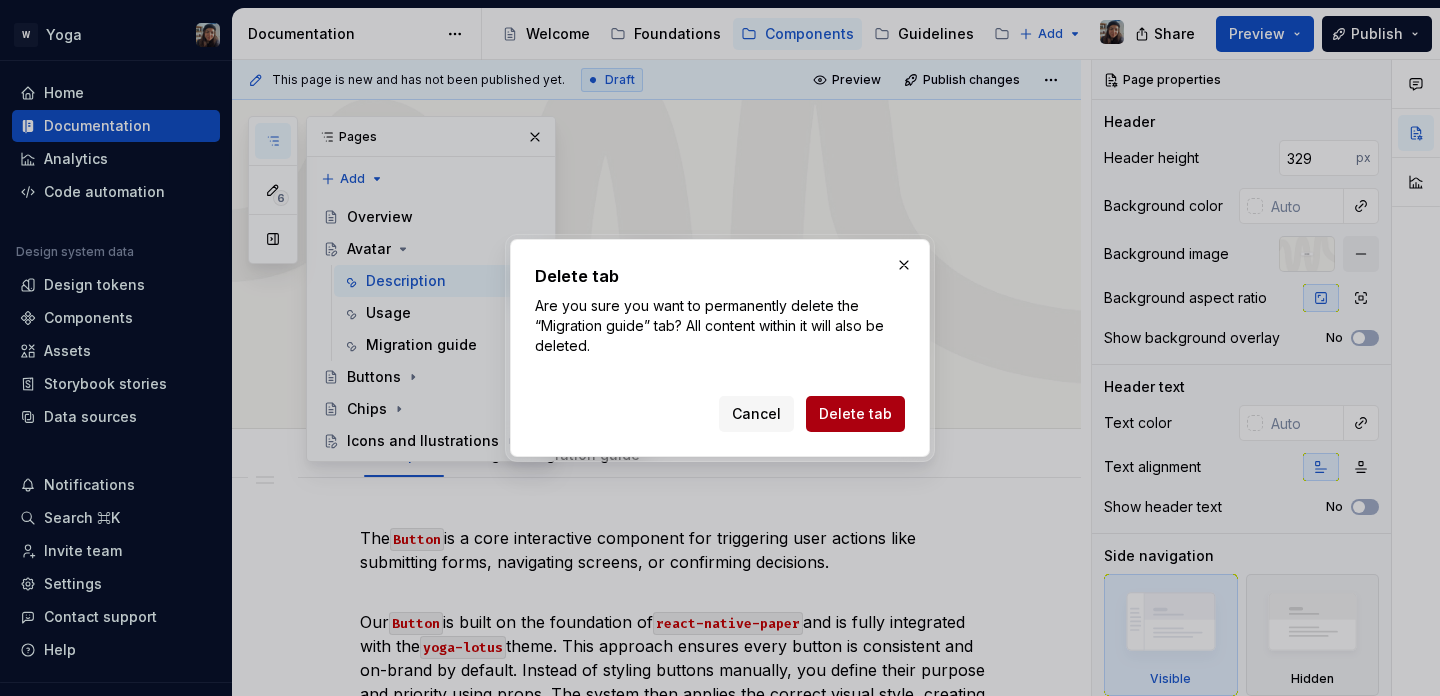 click on "Delete tab" at bounding box center [855, 414] 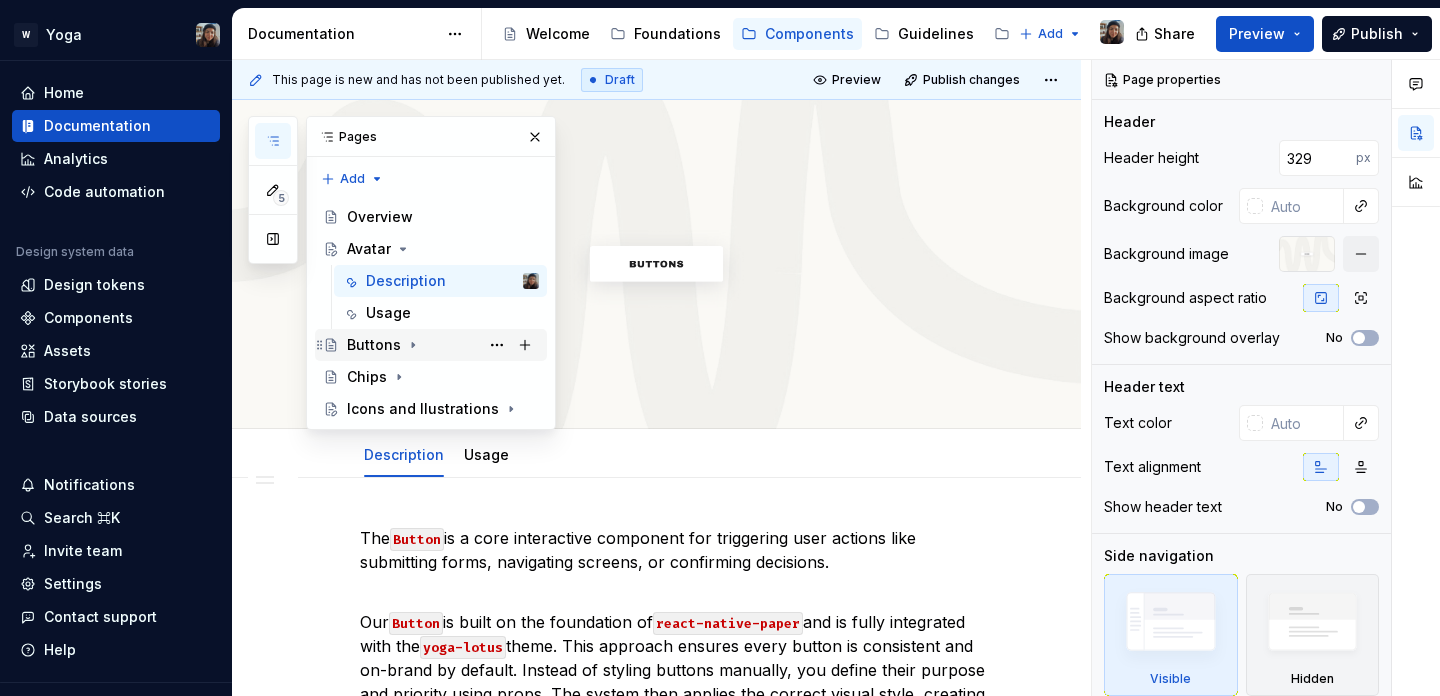 click 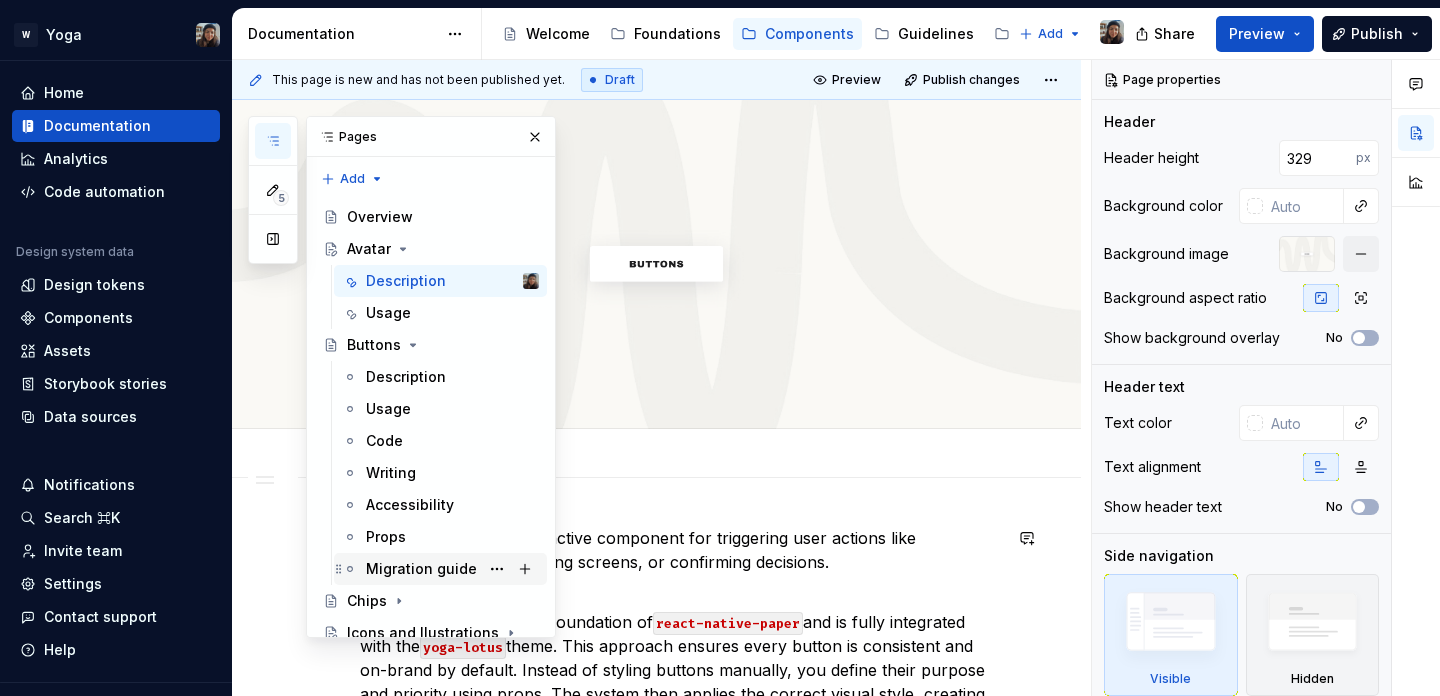 click at bounding box center [511, 569] 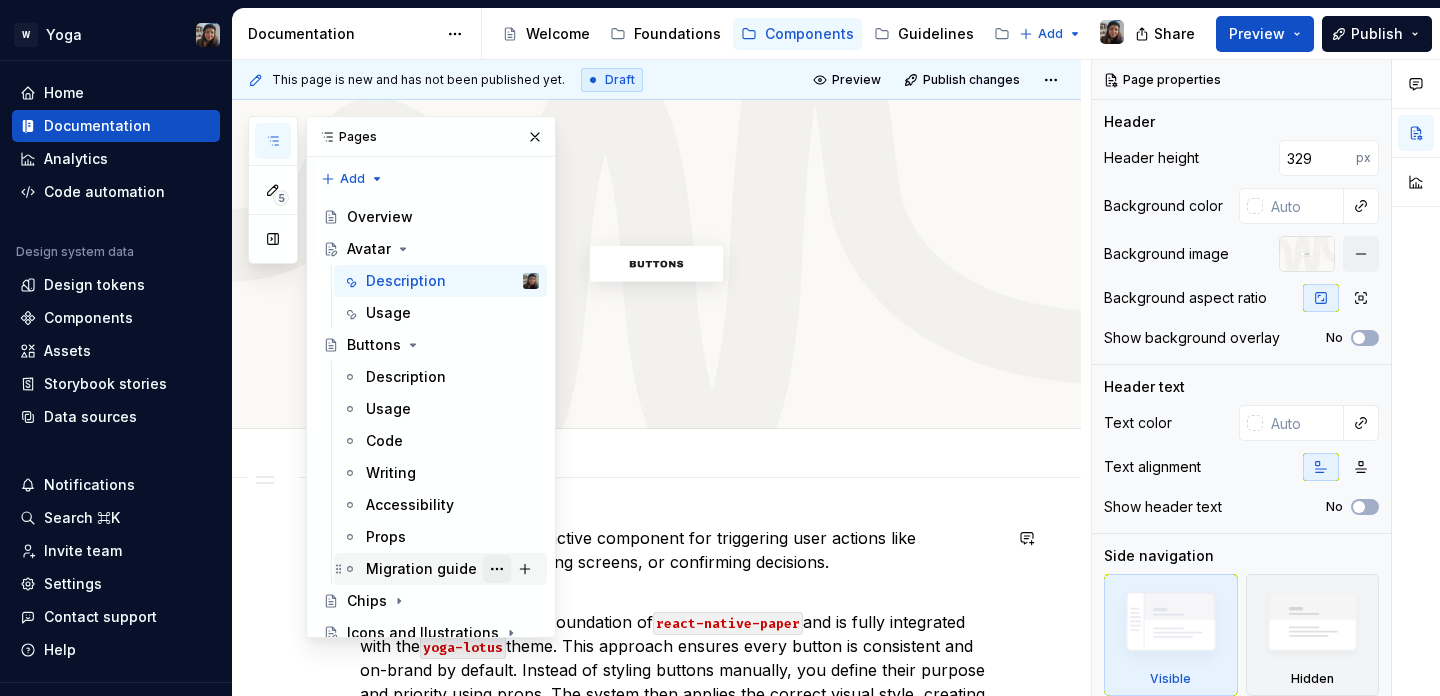 click at bounding box center (497, 569) 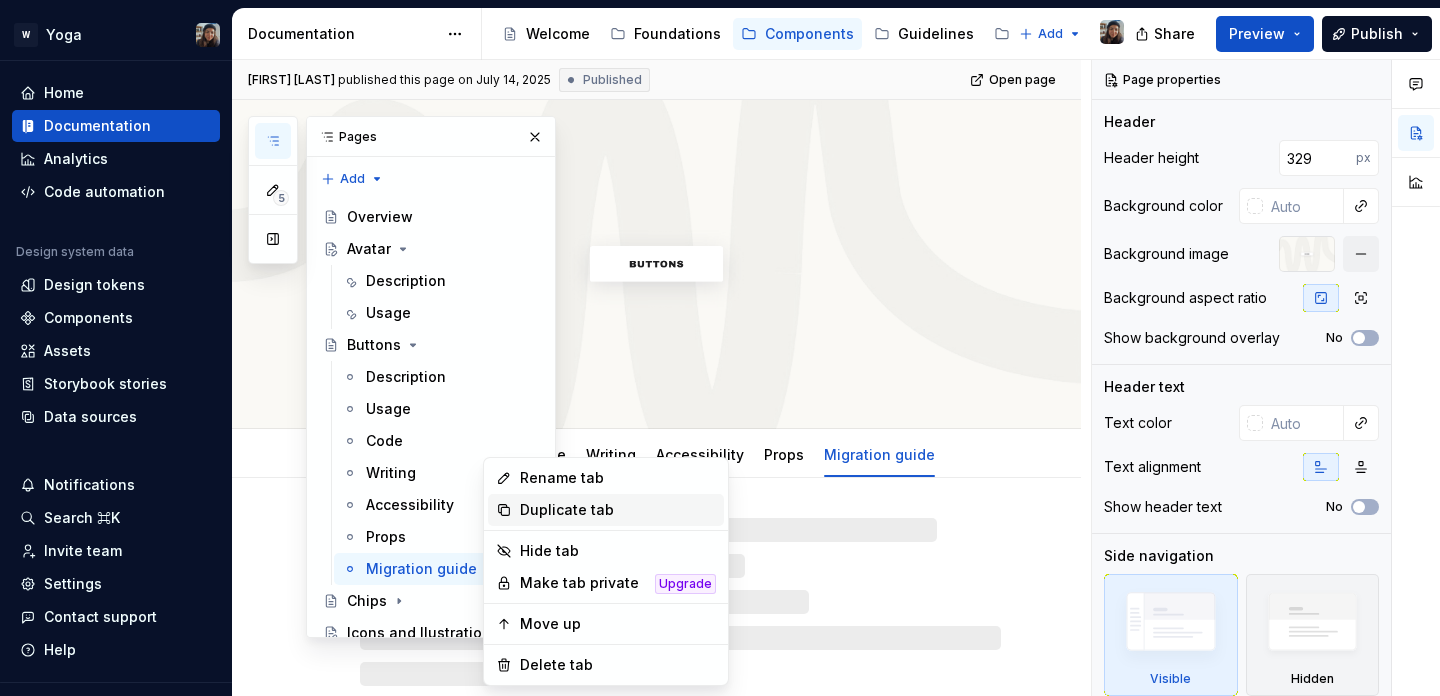 click on "Duplicate tab" at bounding box center [618, 510] 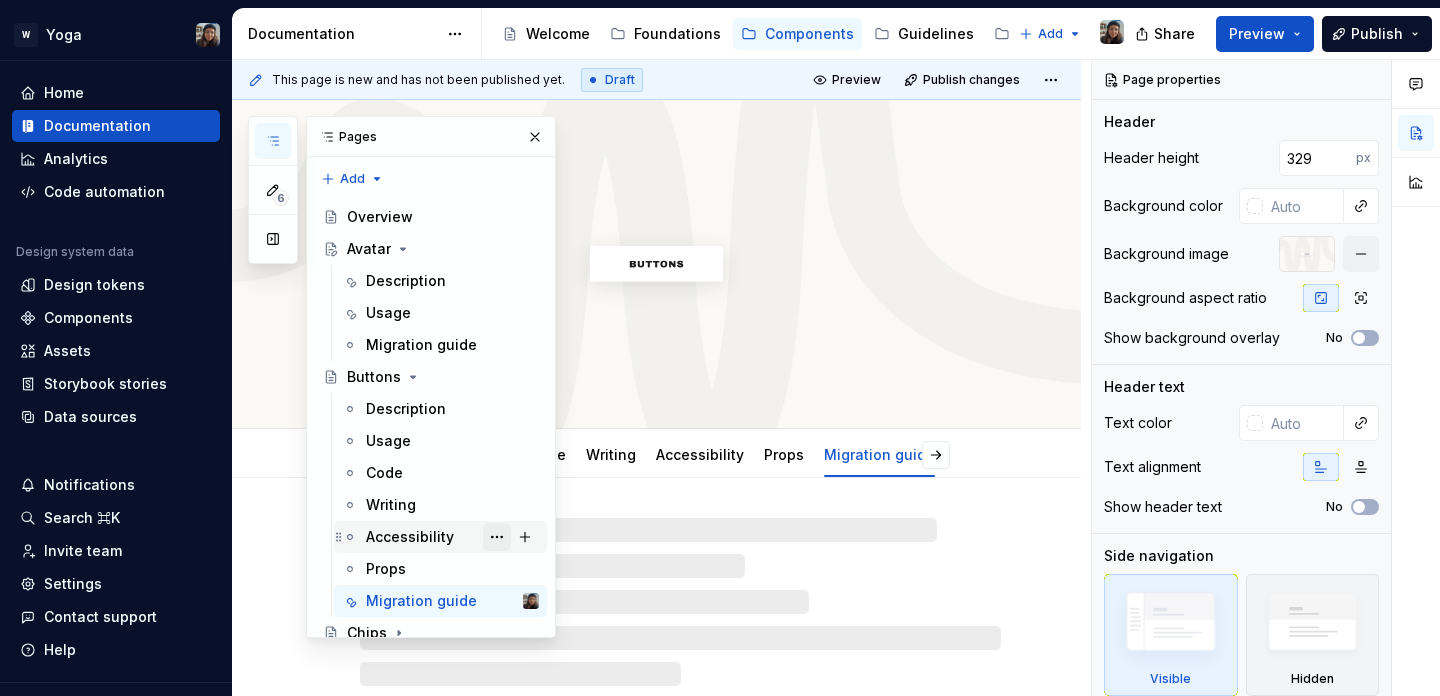click at bounding box center [497, 537] 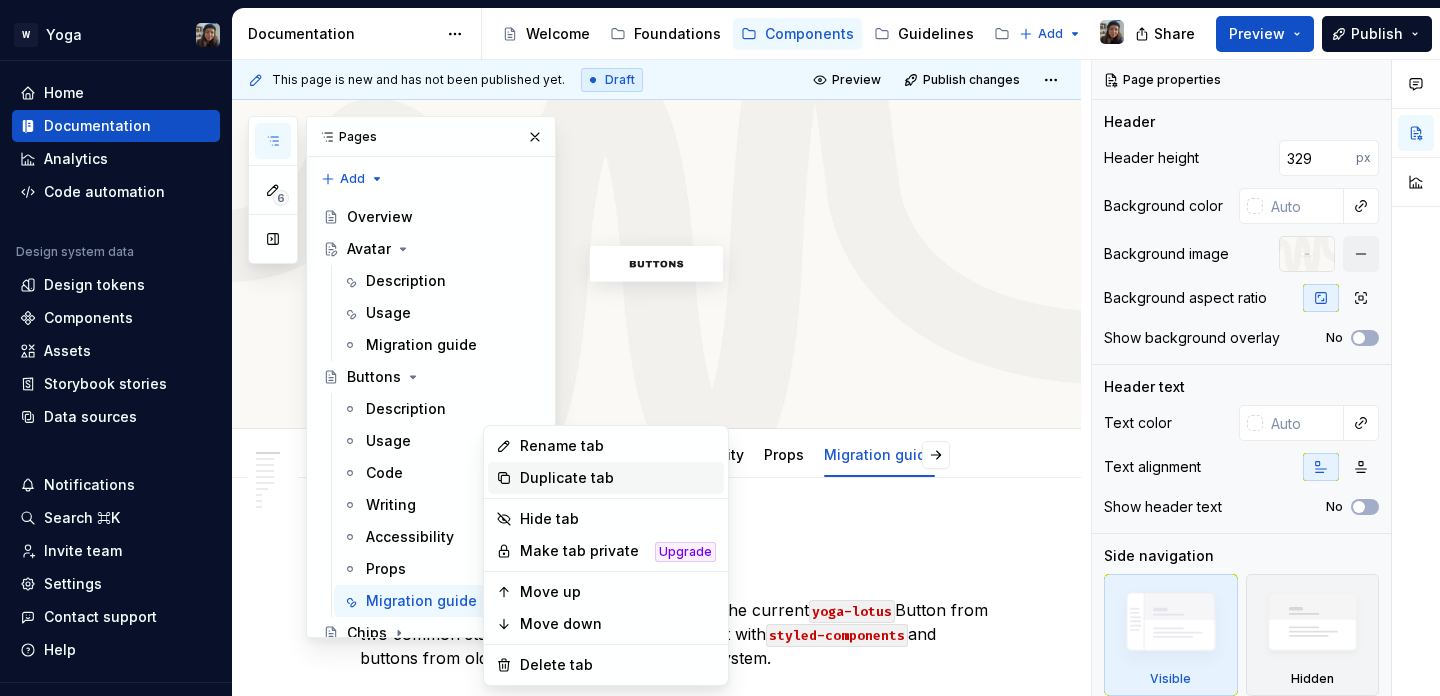 click on "Duplicate tab" at bounding box center (618, 478) 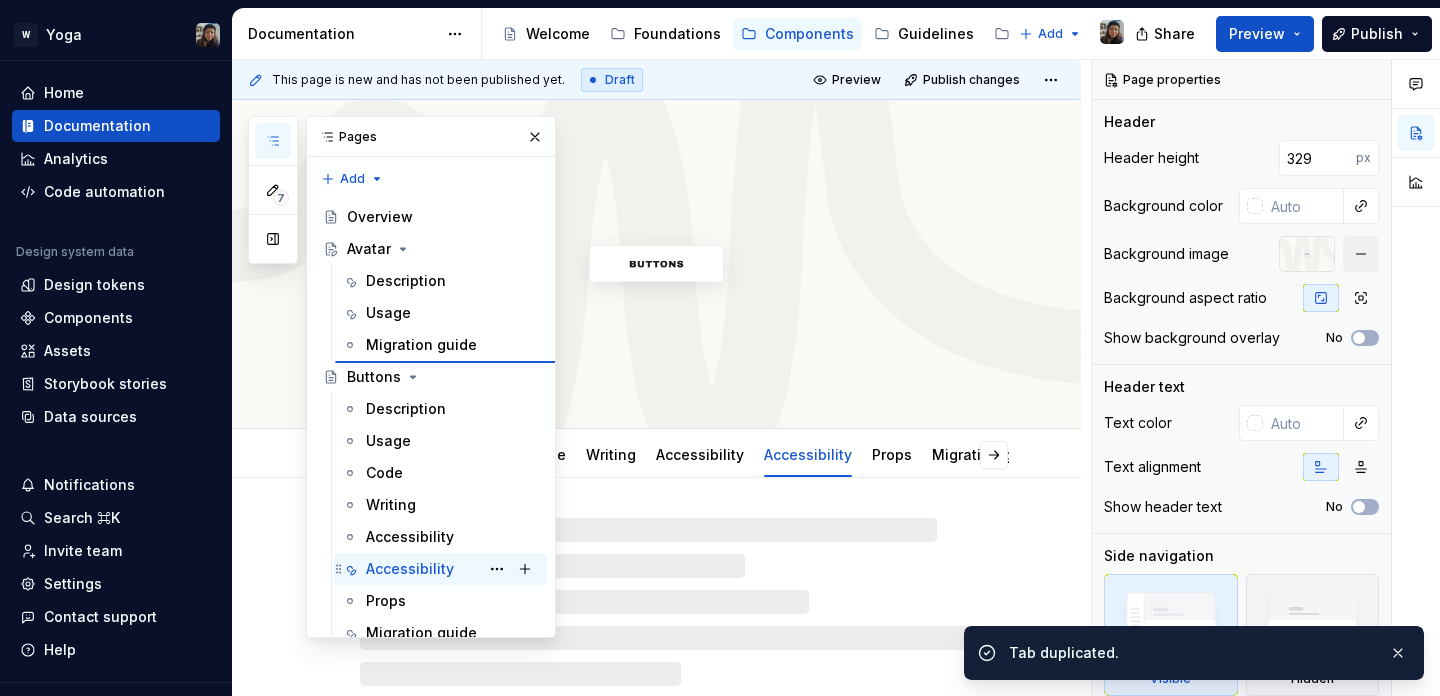 type on "*" 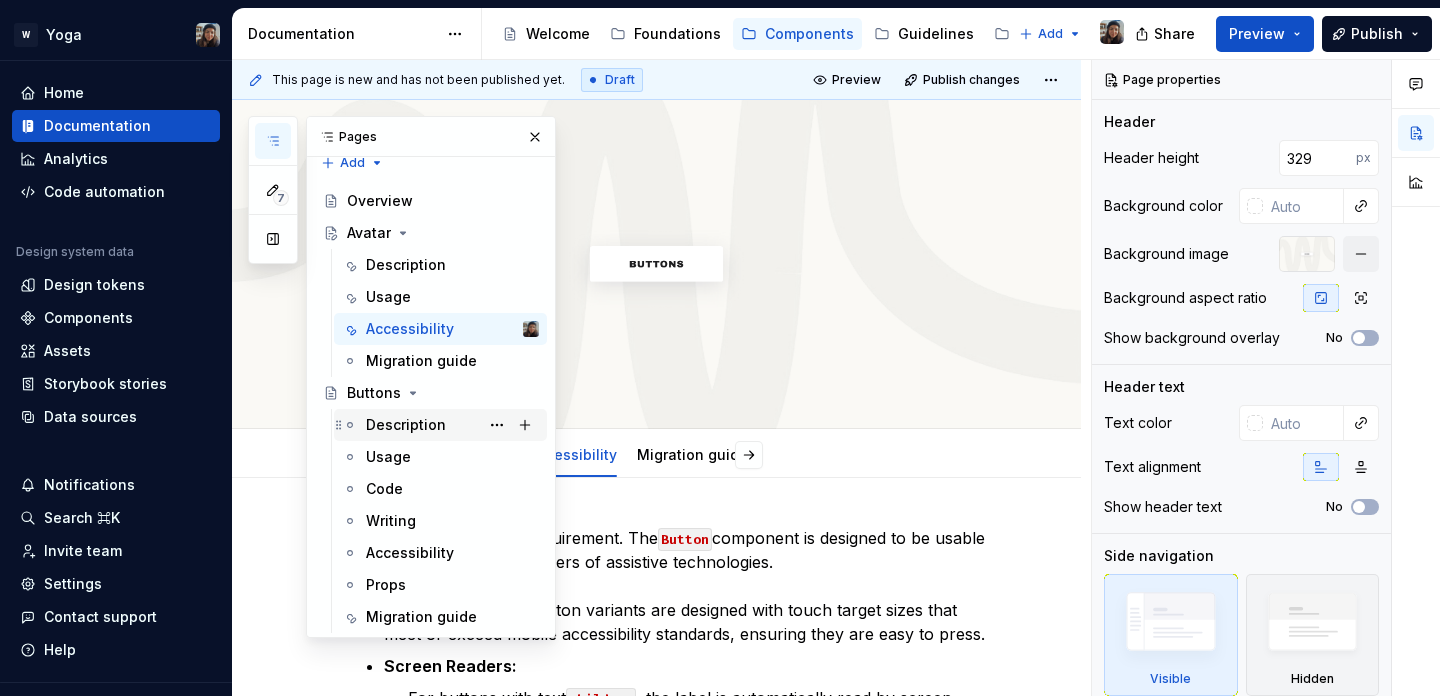 scroll, scrollTop: 0, scrollLeft: 0, axis: both 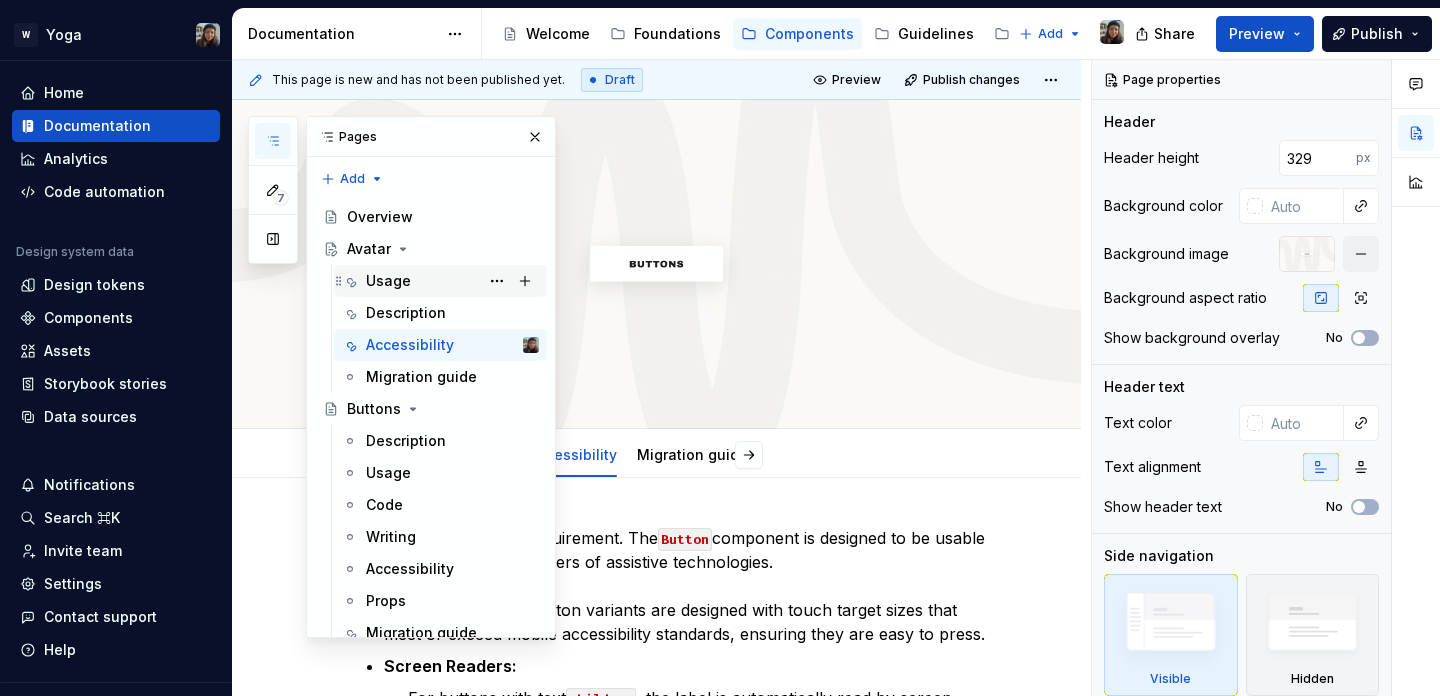 click on "Usage" at bounding box center (452, 281) 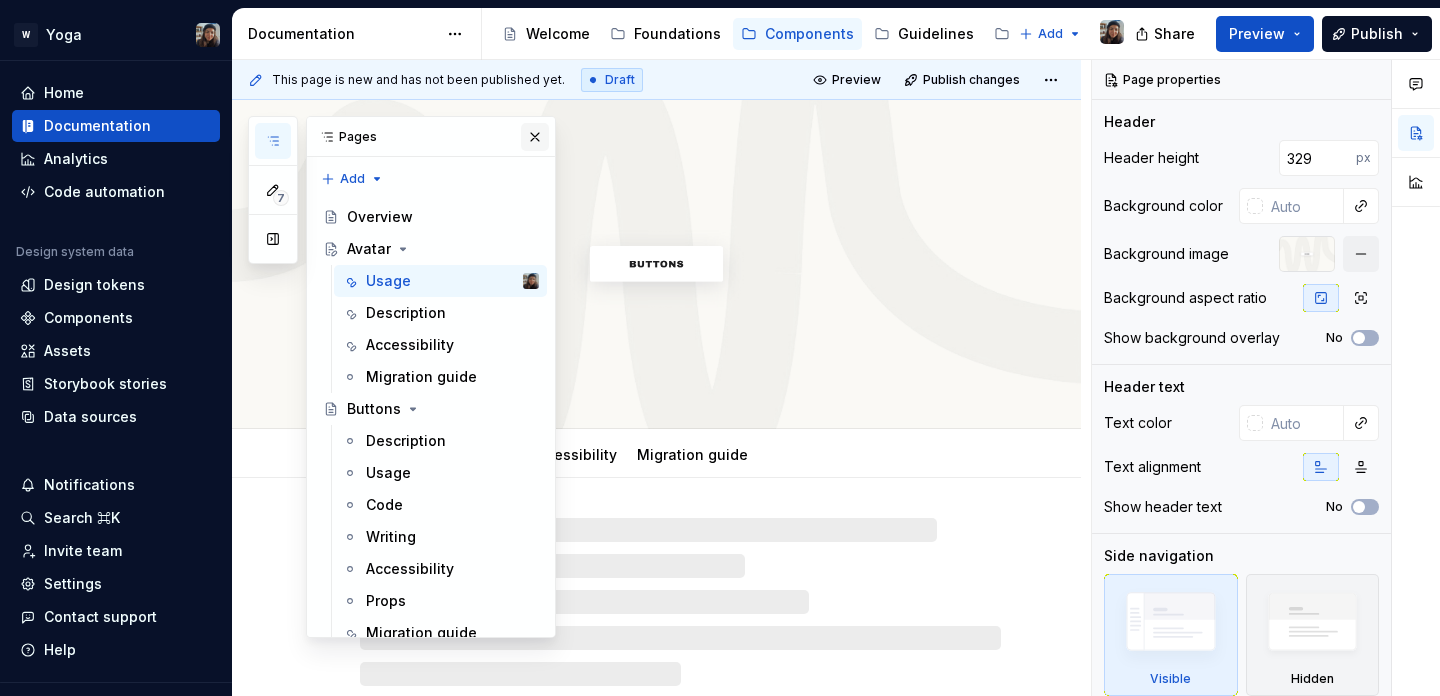 click at bounding box center [535, 137] 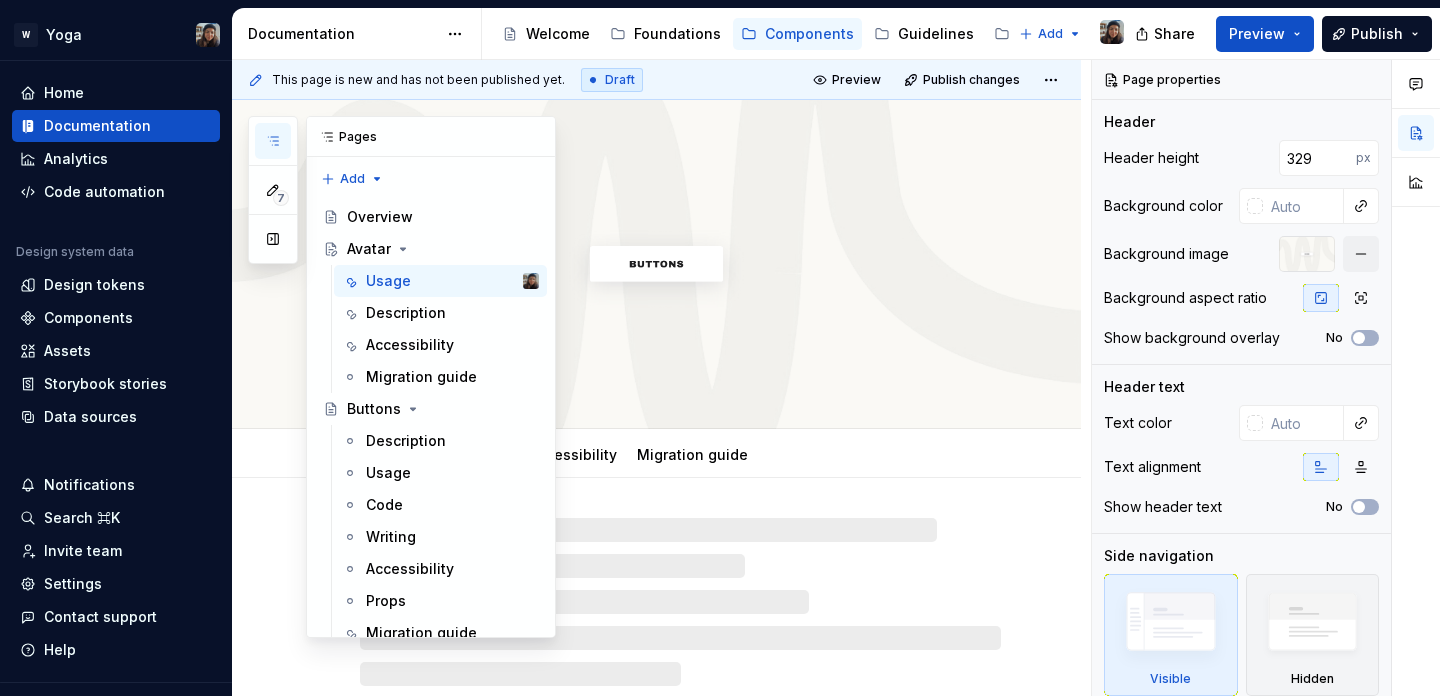 click 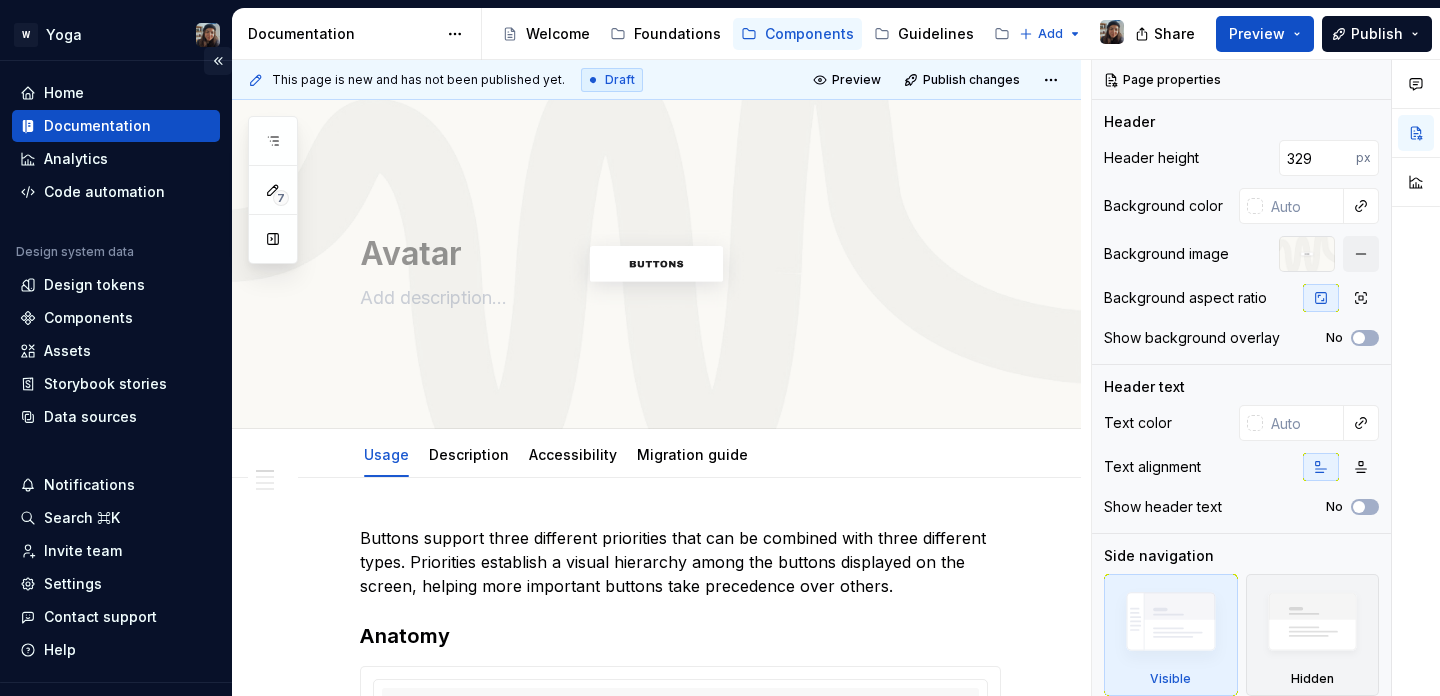 click at bounding box center [218, 61] 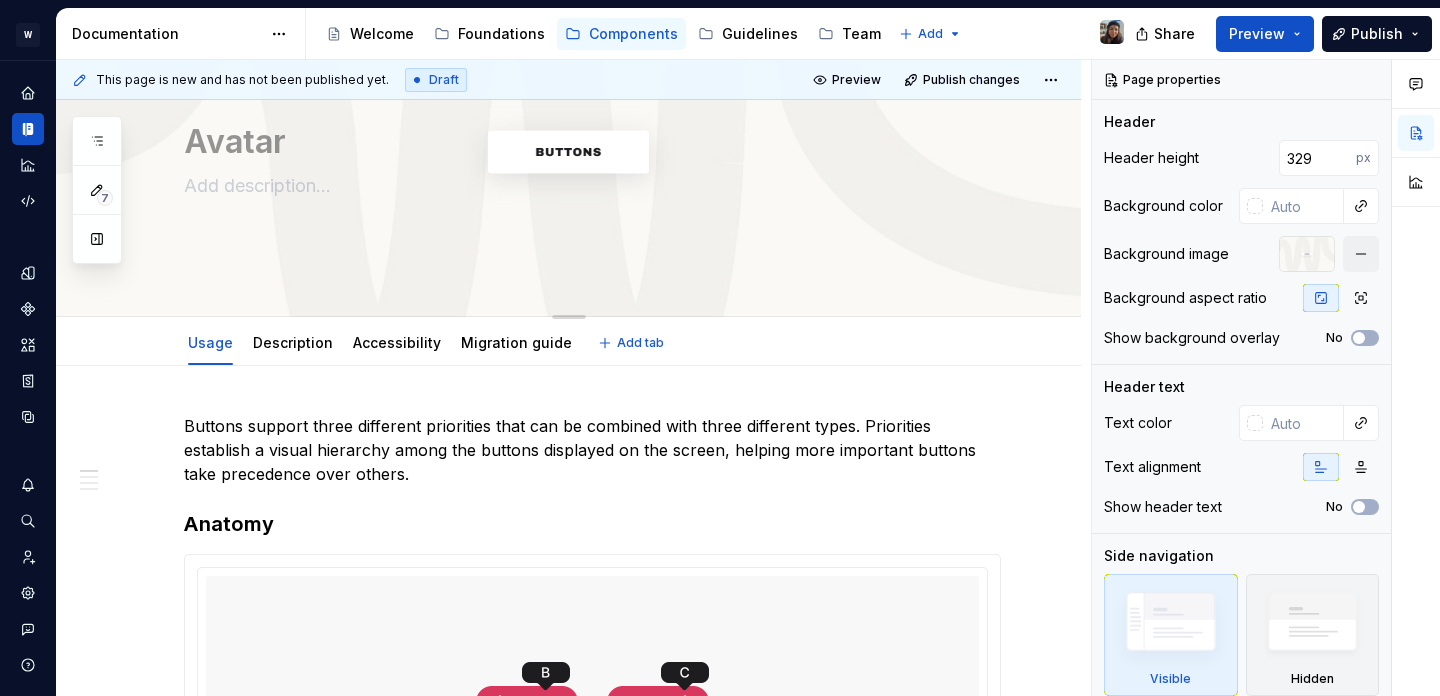 scroll, scrollTop: 0, scrollLeft: 0, axis: both 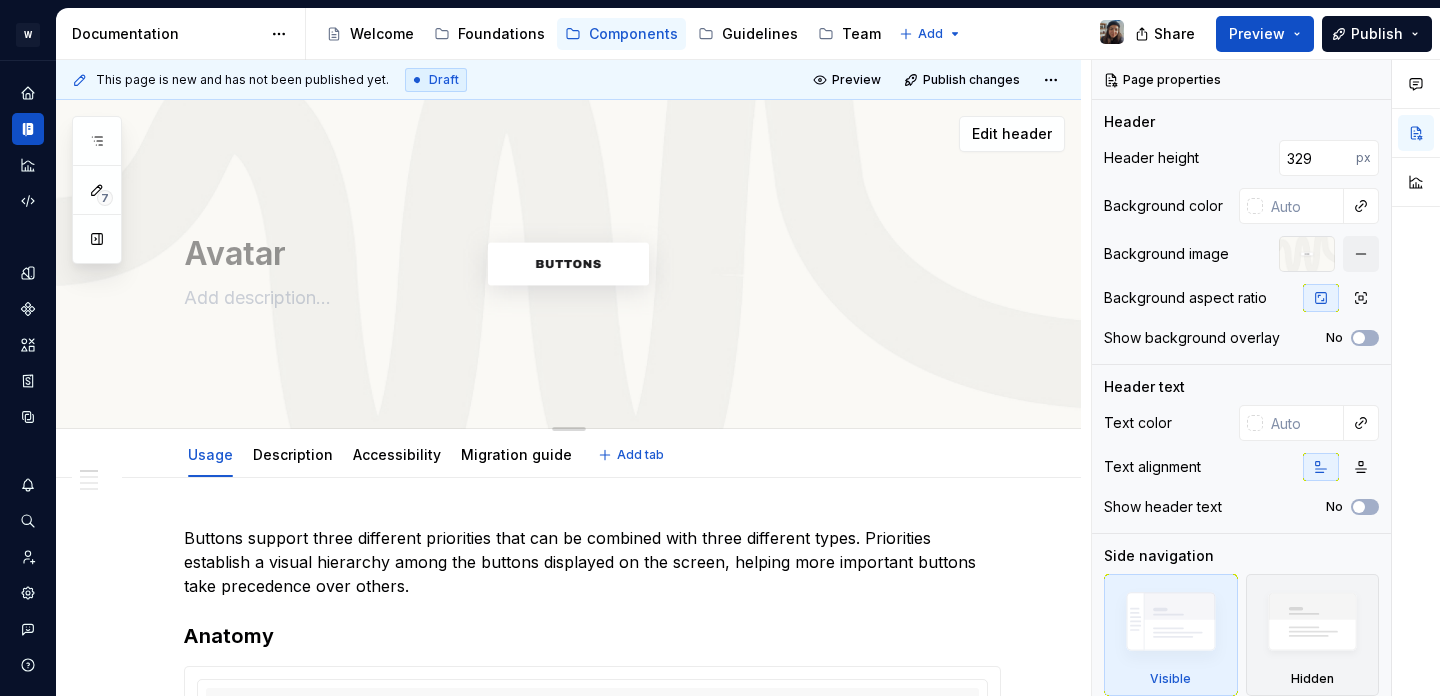 click on "Avatar" at bounding box center (588, 254) 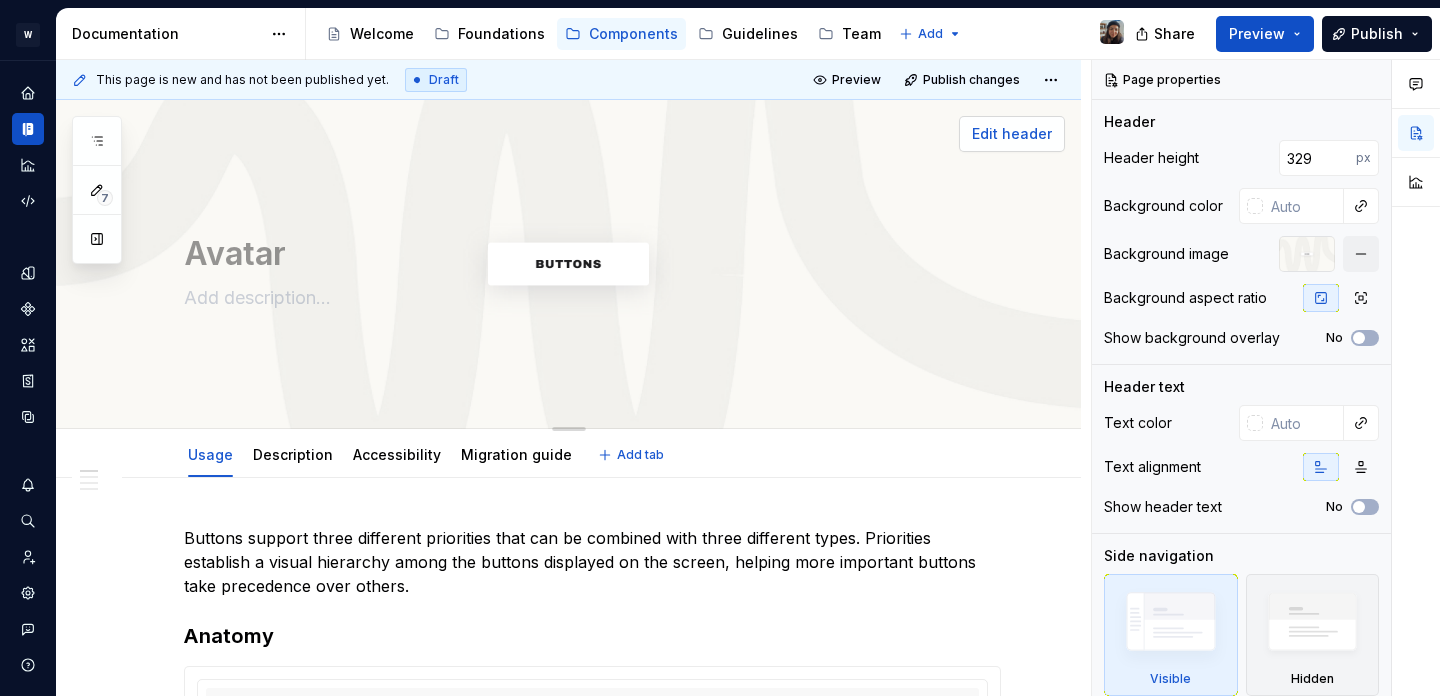 click on "Edit header" at bounding box center (1012, 134) 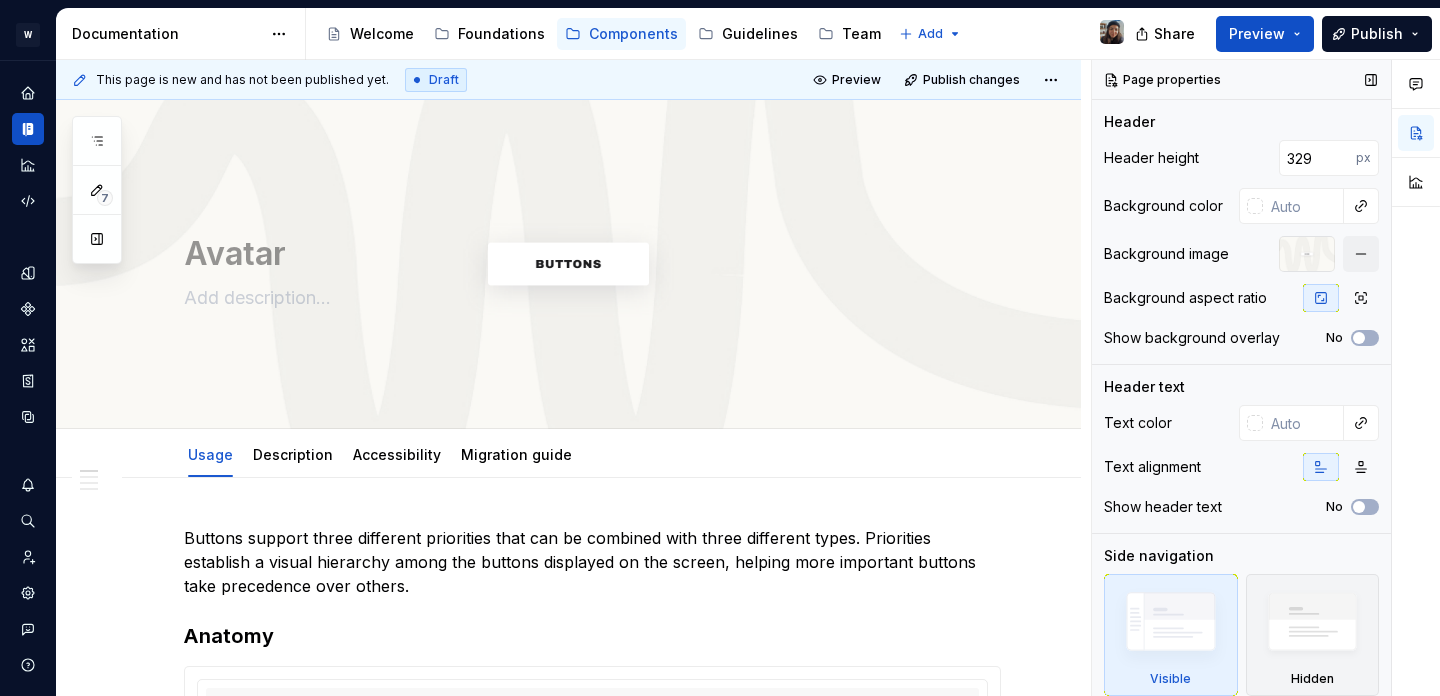 click on "Page properties Header Header height 329 px Background color Background image Background aspect ratio Show background overlay No Header text Text color Text alignment Show header text No Side navigation Visible Hidden This setting will be applied to your published documentation. Use preview to see how it looks." at bounding box center (1241, 378) 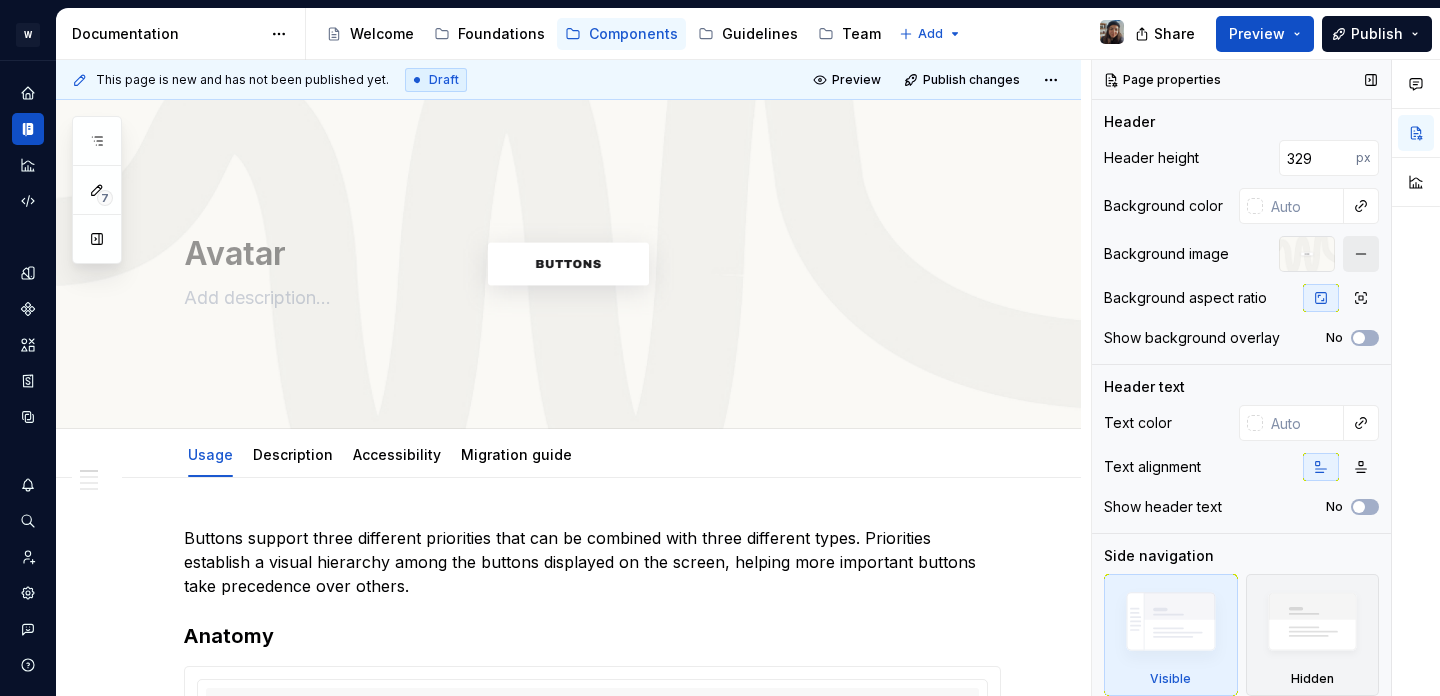 click at bounding box center [1361, 254] 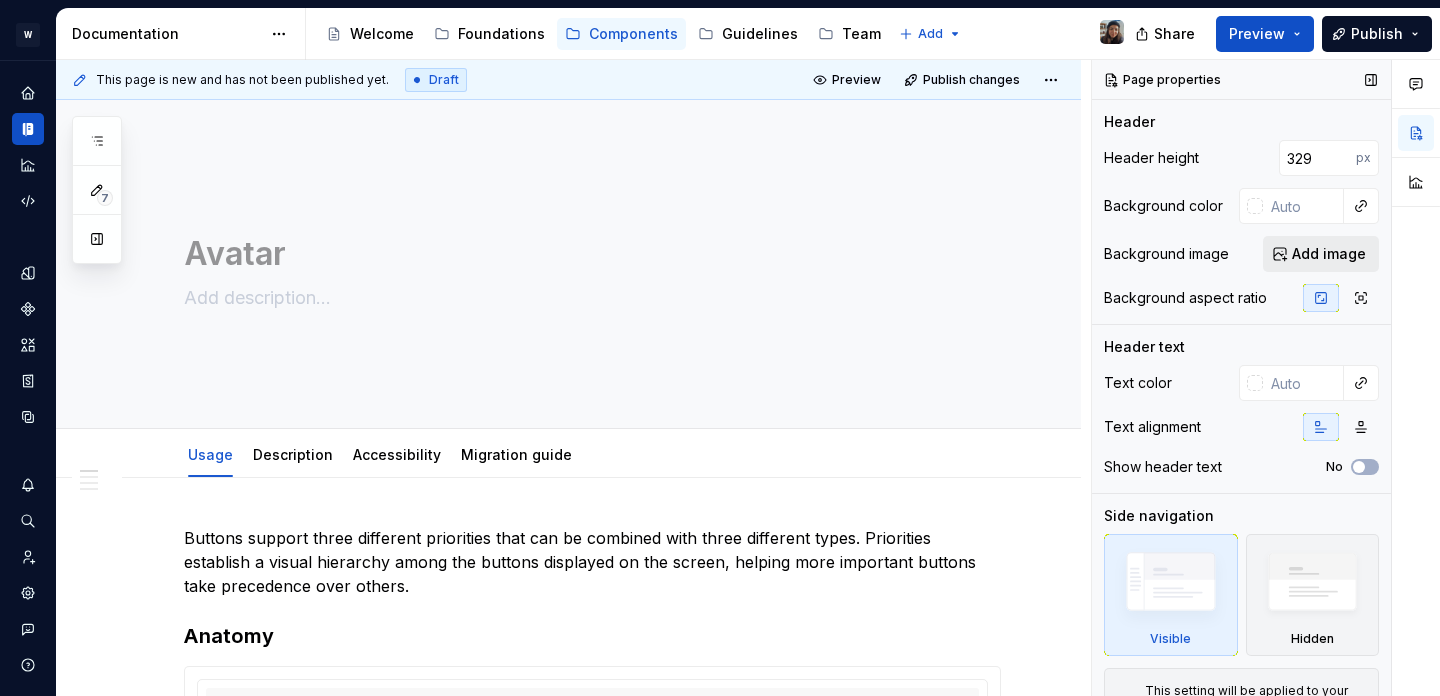 click on "Add image" at bounding box center (1329, 254) 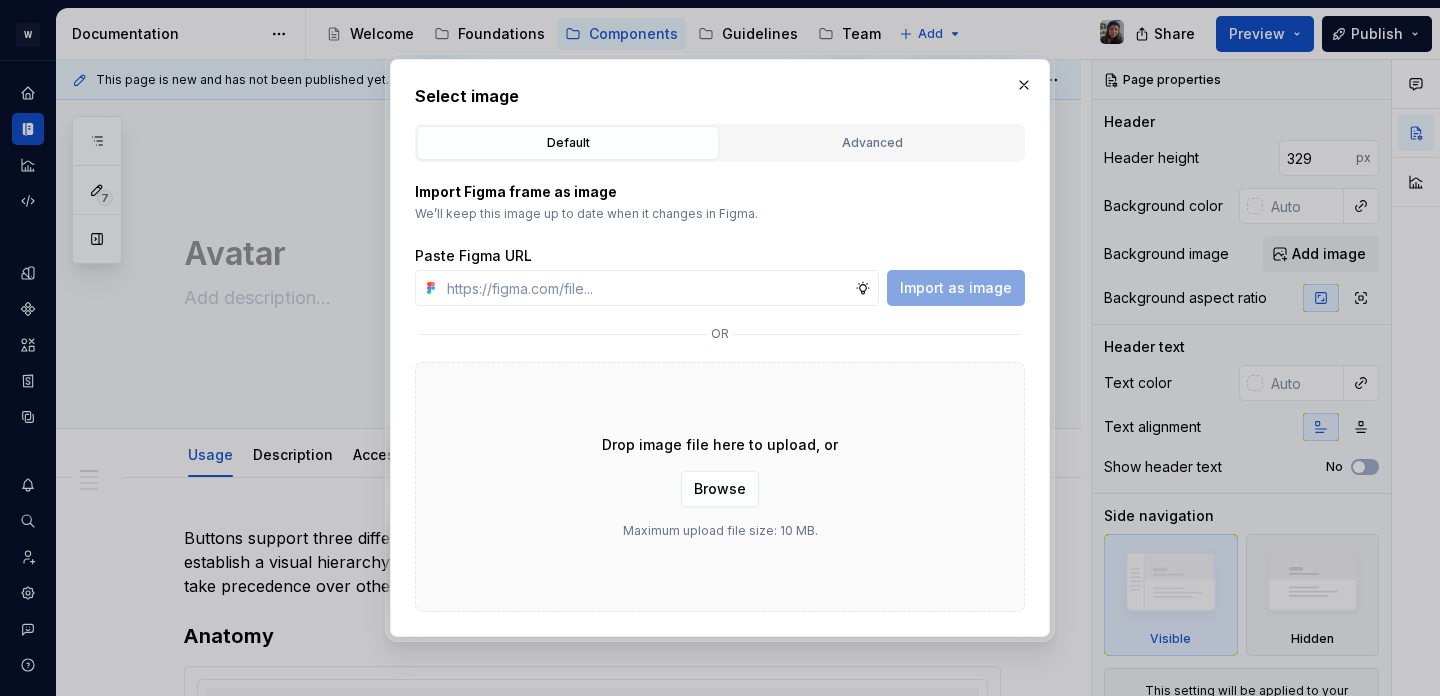 type on "*" 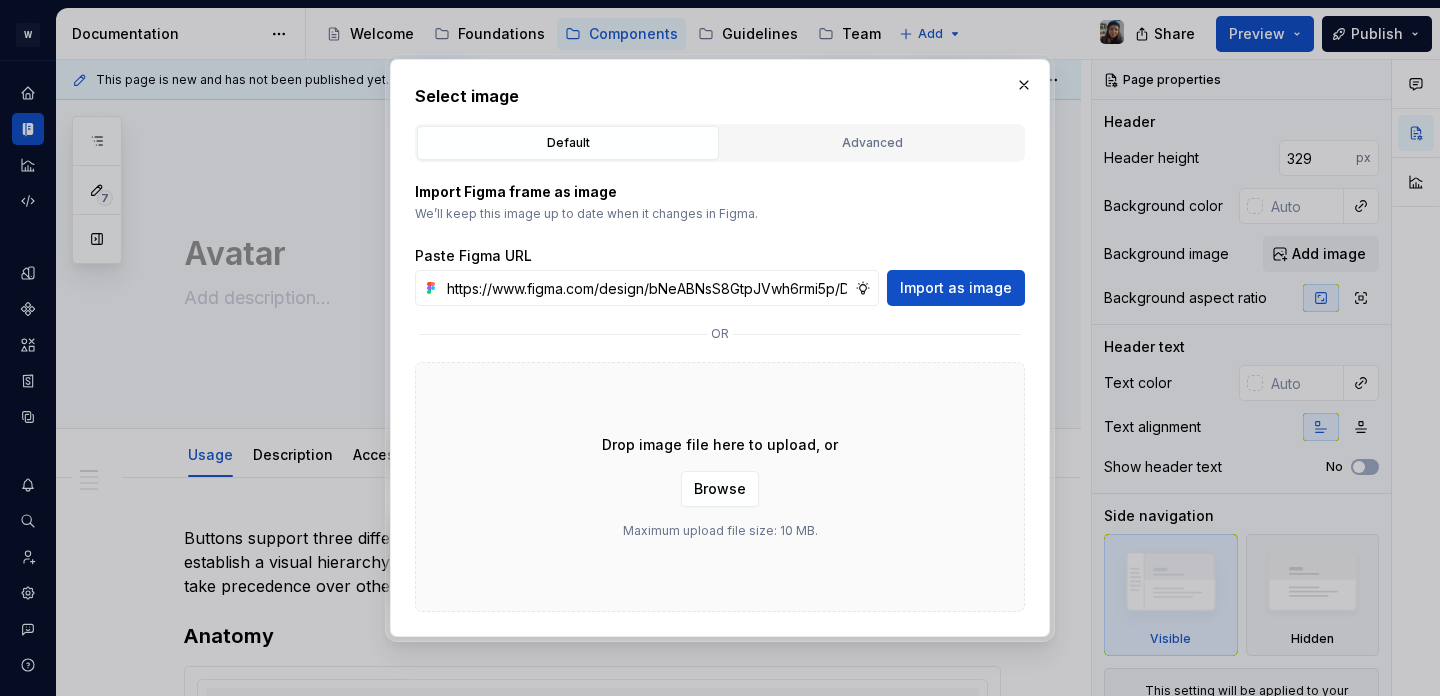 type on "*" 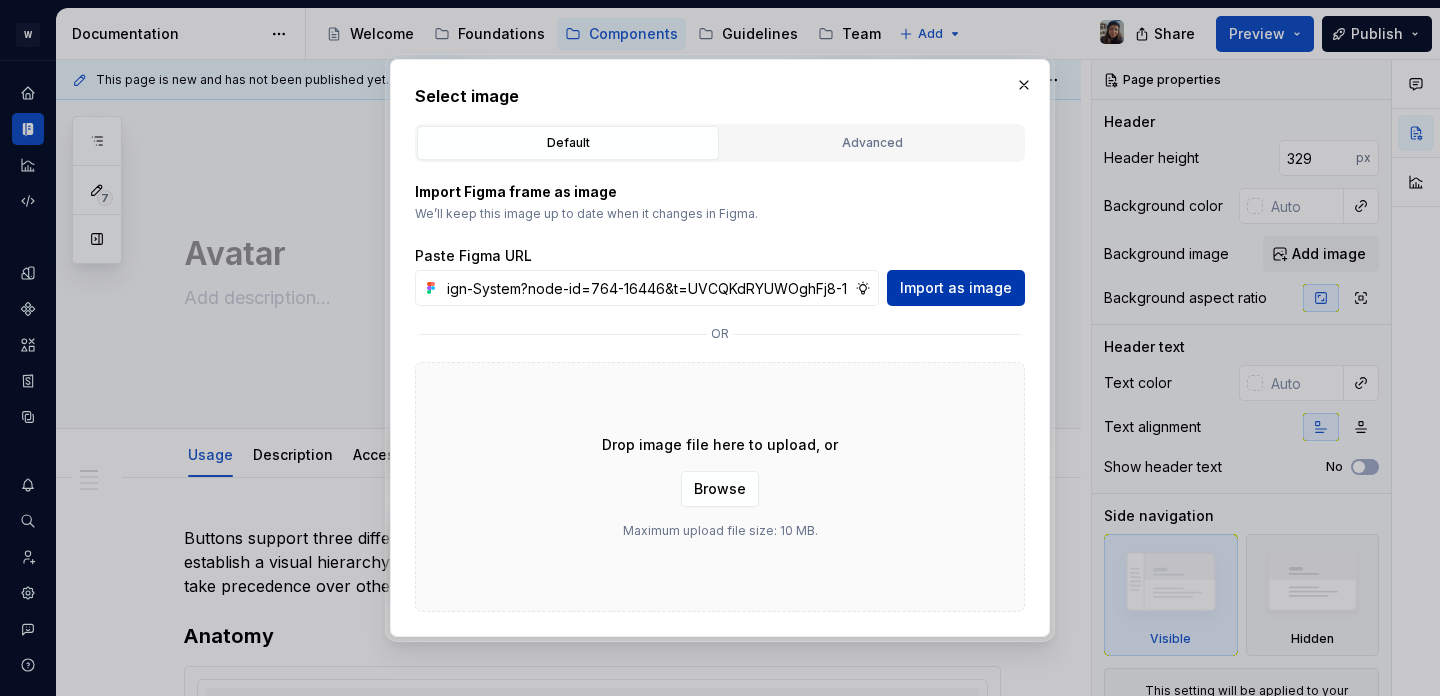 type on "https://www.figma.com/design/bNeABNsS8GtpJVwh6rmi5p/Design-Ops-Team---Yoga-Design-System?node-id=764-16446&t=UVCQKdRYUWOghFj8-1" 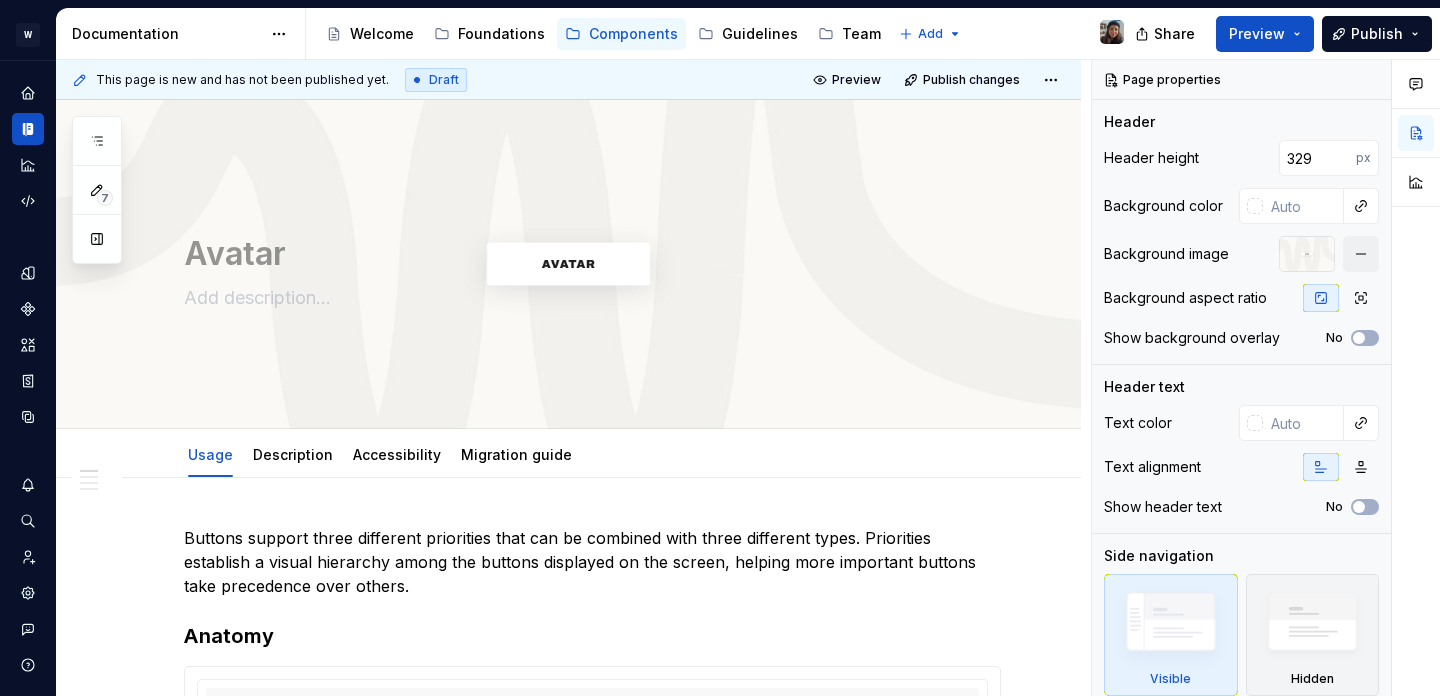 type on "*" 